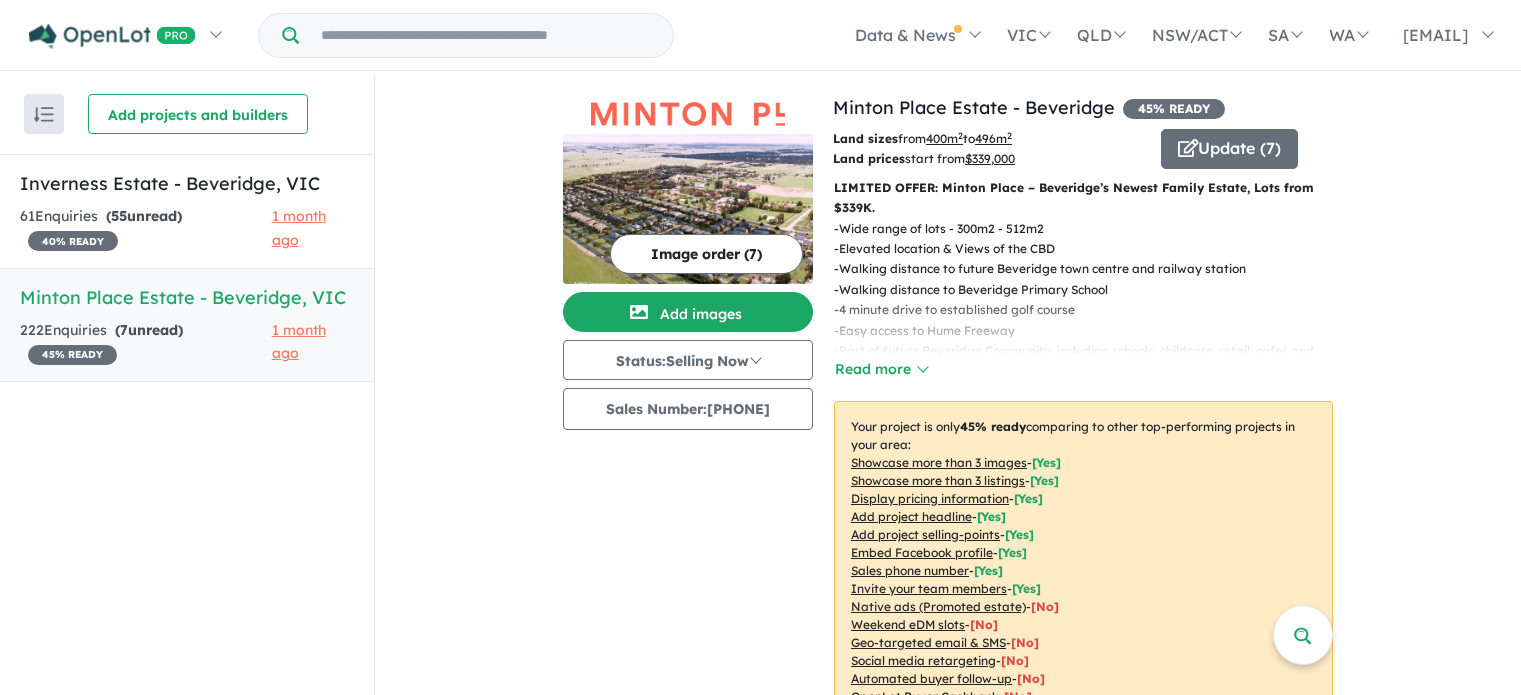 scroll, scrollTop: 0, scrollLeft: 0, axis: both 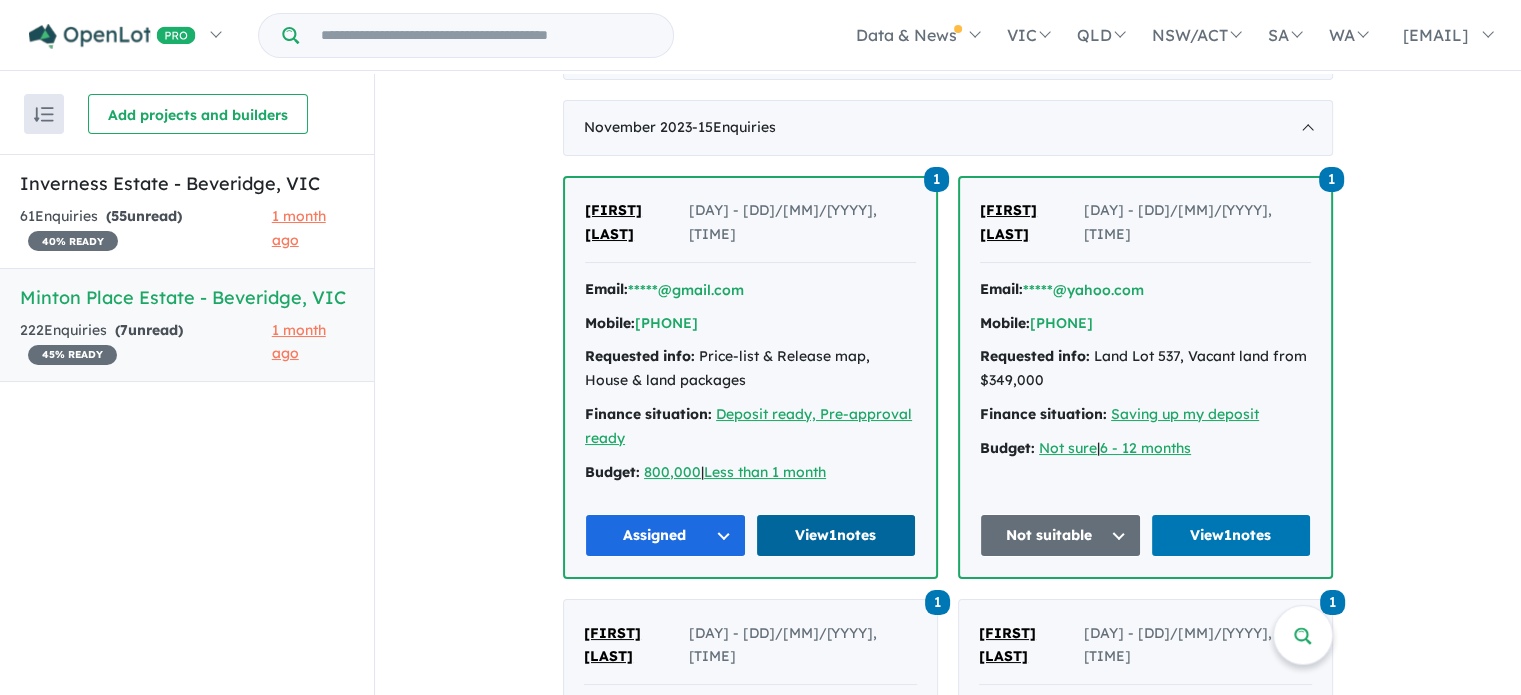 click on "View  1  notes" at bounding box center [836, 535] 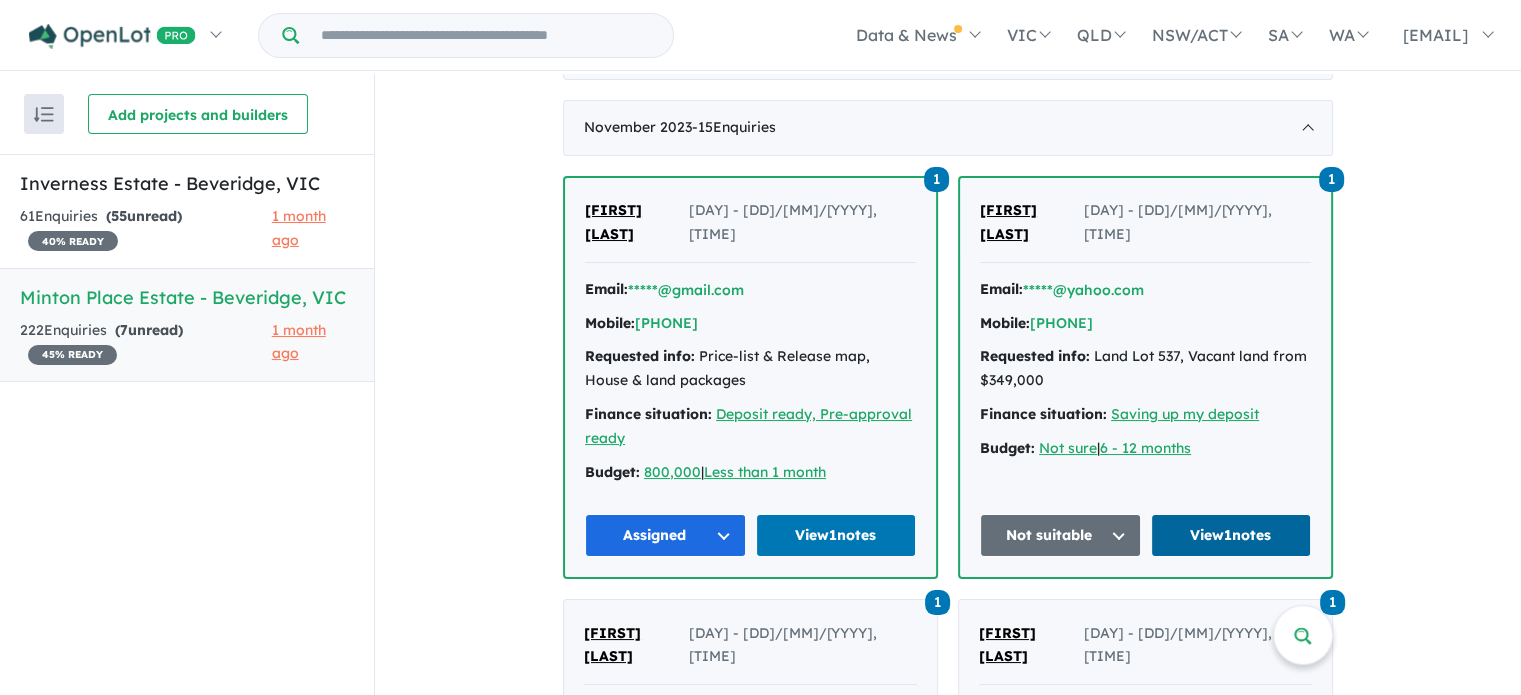 click on "View  1  notes" at bounding box center [1231, 535] 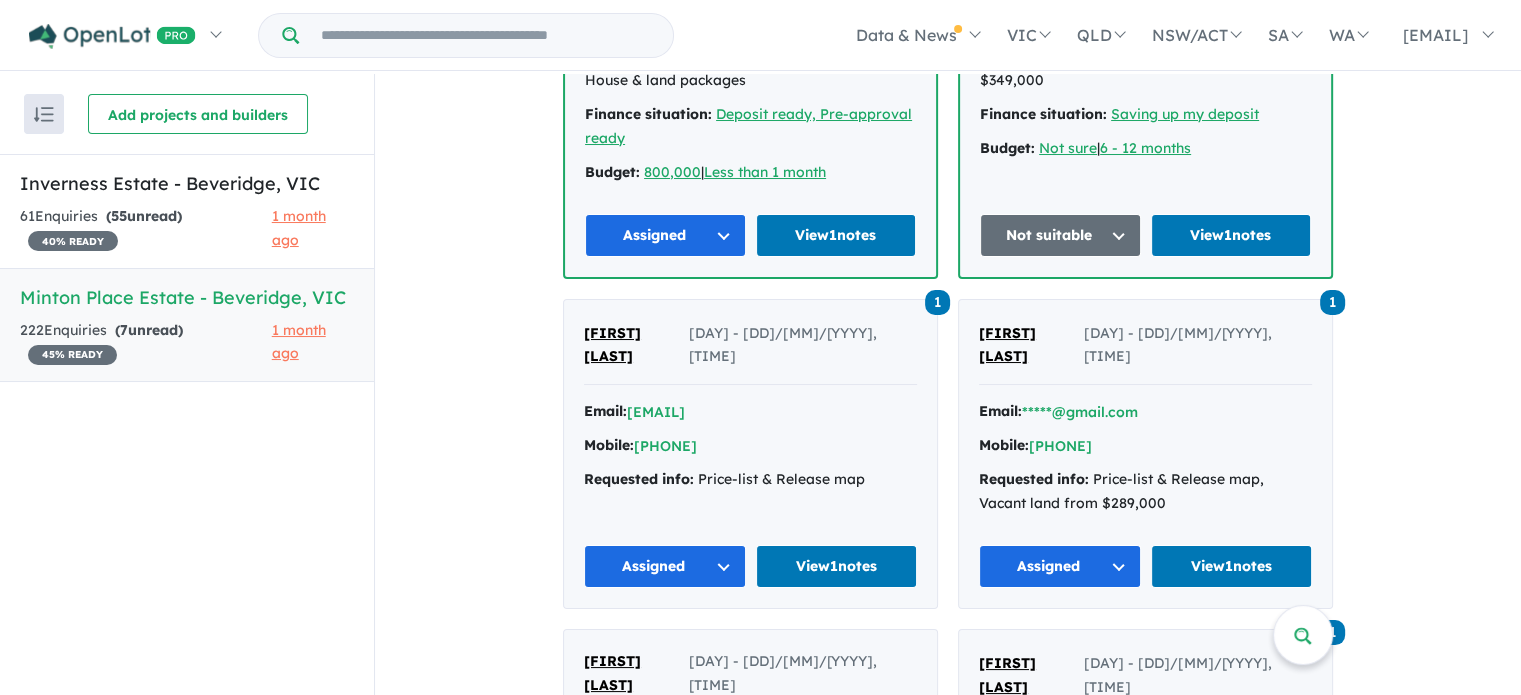 scroll, scrollTop: 2010, scrollLeft: 0, axis: vertical 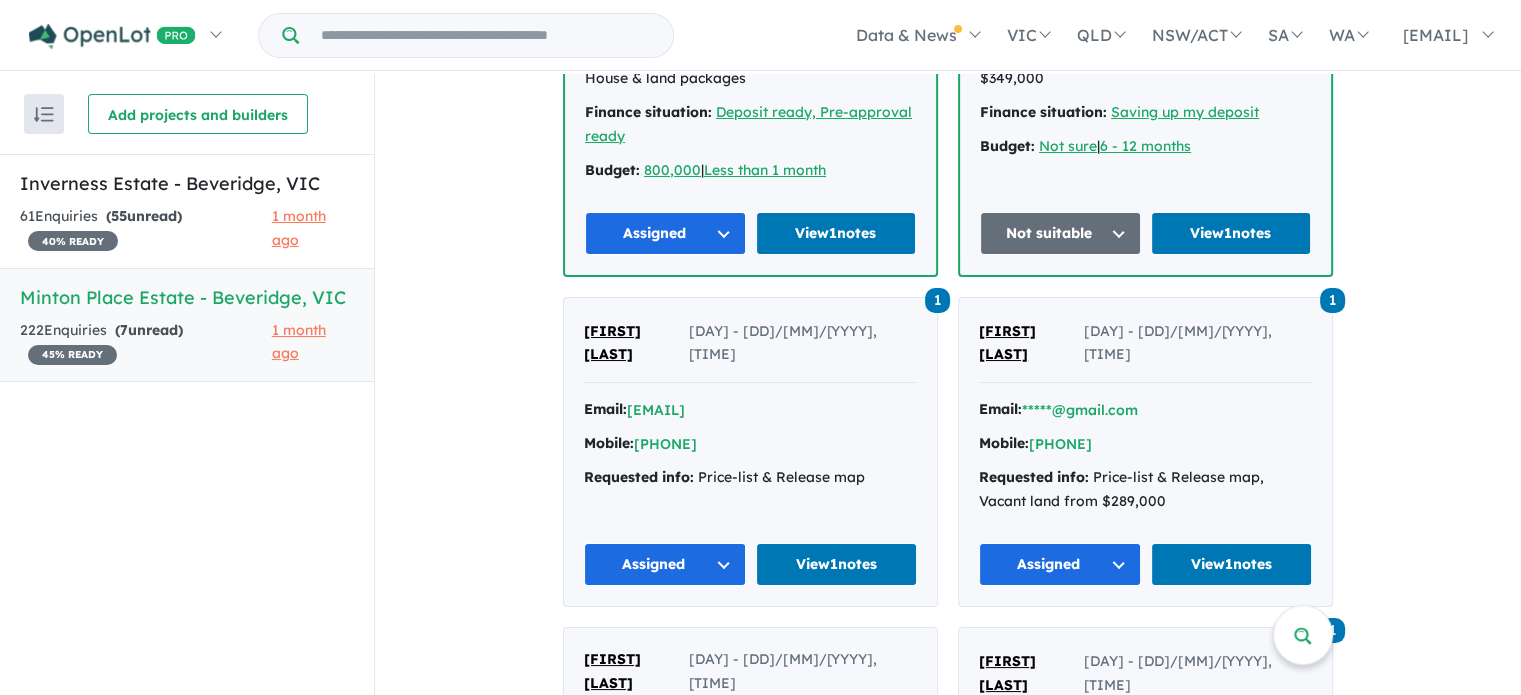 click on "1 lou pullia Tue - 28/11/2023, 9:22am    Email:  *****@hotmail.com Mobile:  +610******429 Requested info:   Price-list & Release map   Assigned View  1  notes" at bounding box center [750, 452] 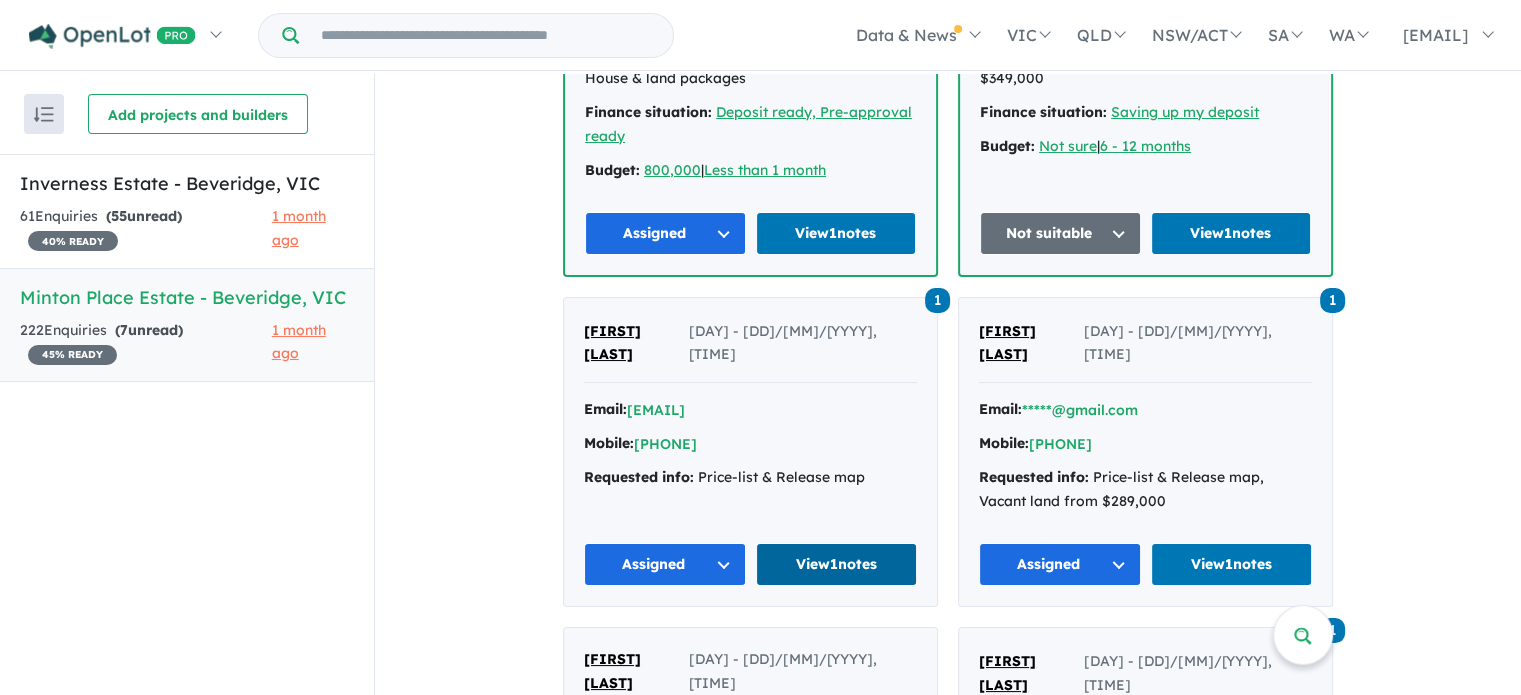 click on "View  1  notes" at bounding box center (837, 564) 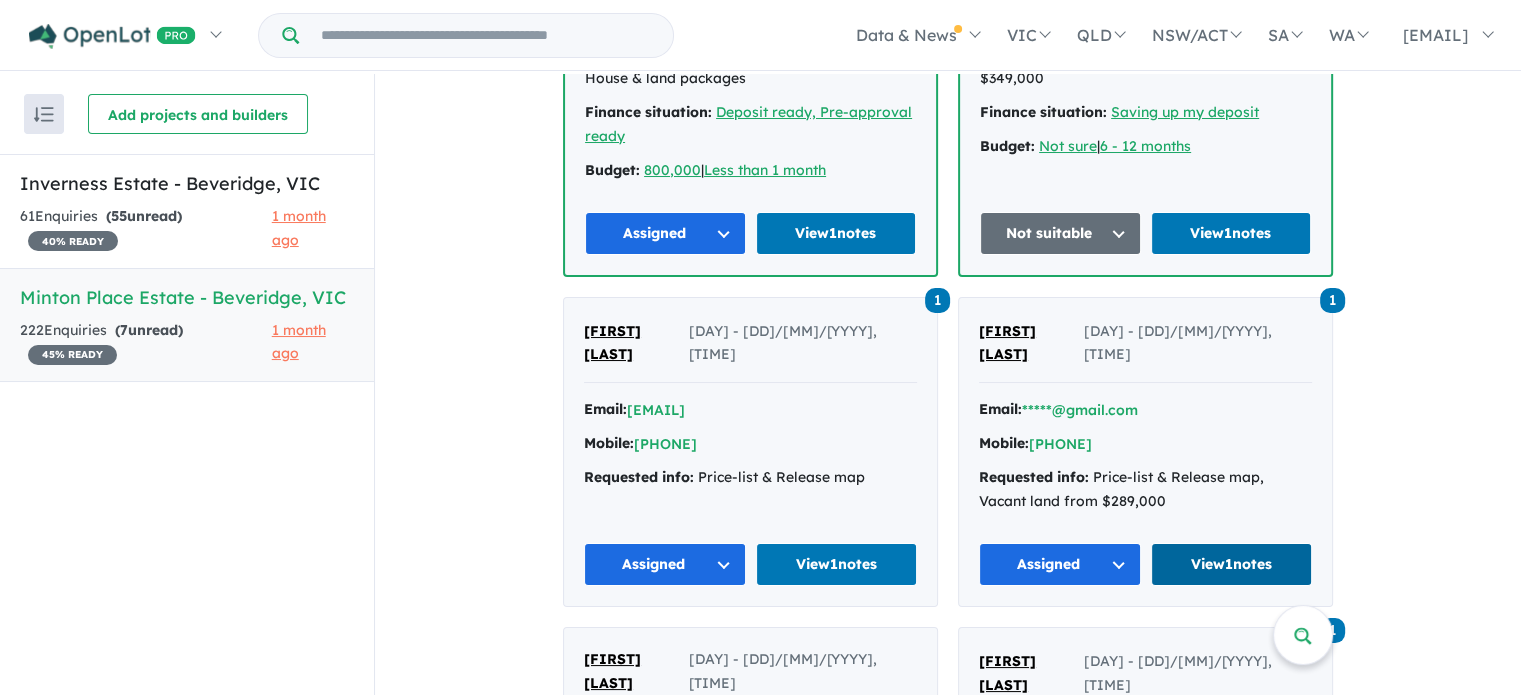click on "View  1  notes" at bounding box center [1232, 564] 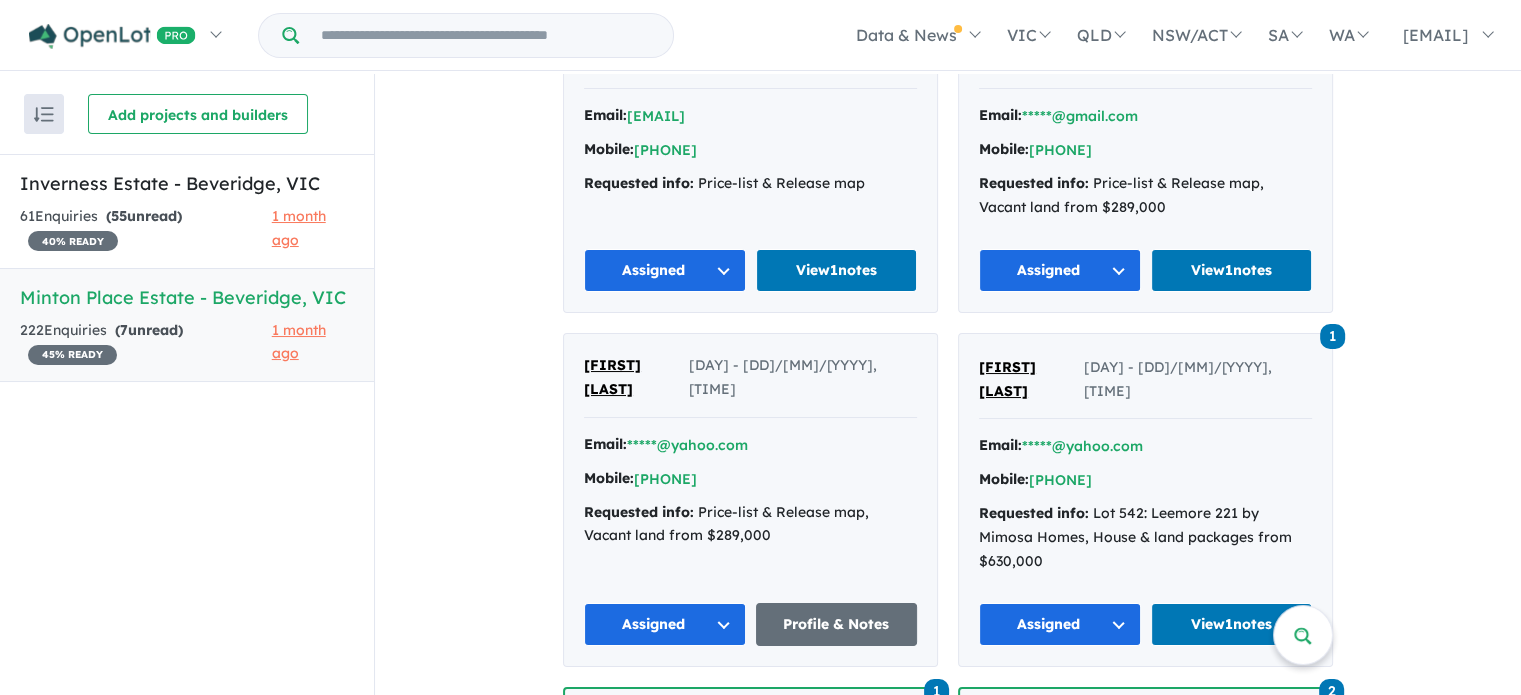 scroll, scrollTop: 2305, scrollLeft: 0, axis: vertical 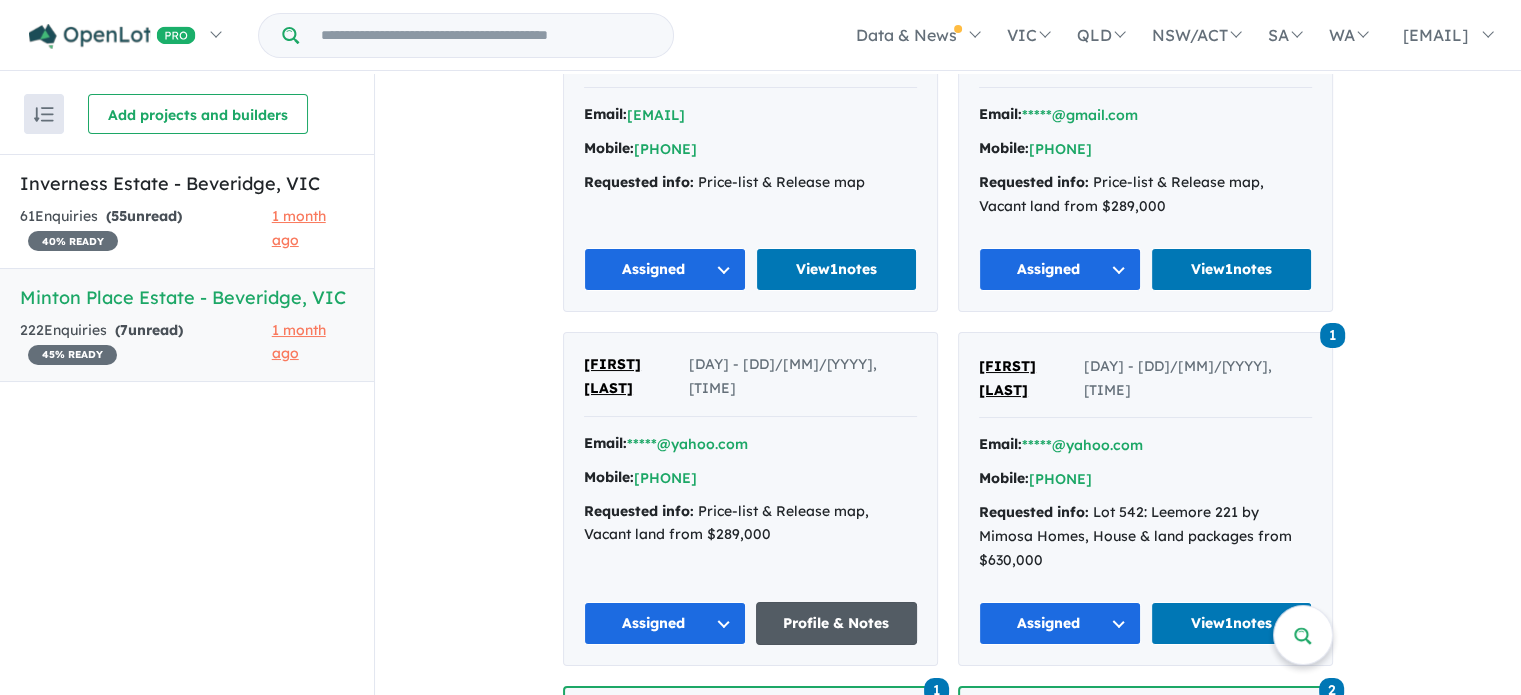 click on "Profile & Notes" at bounding box center [837, 623] 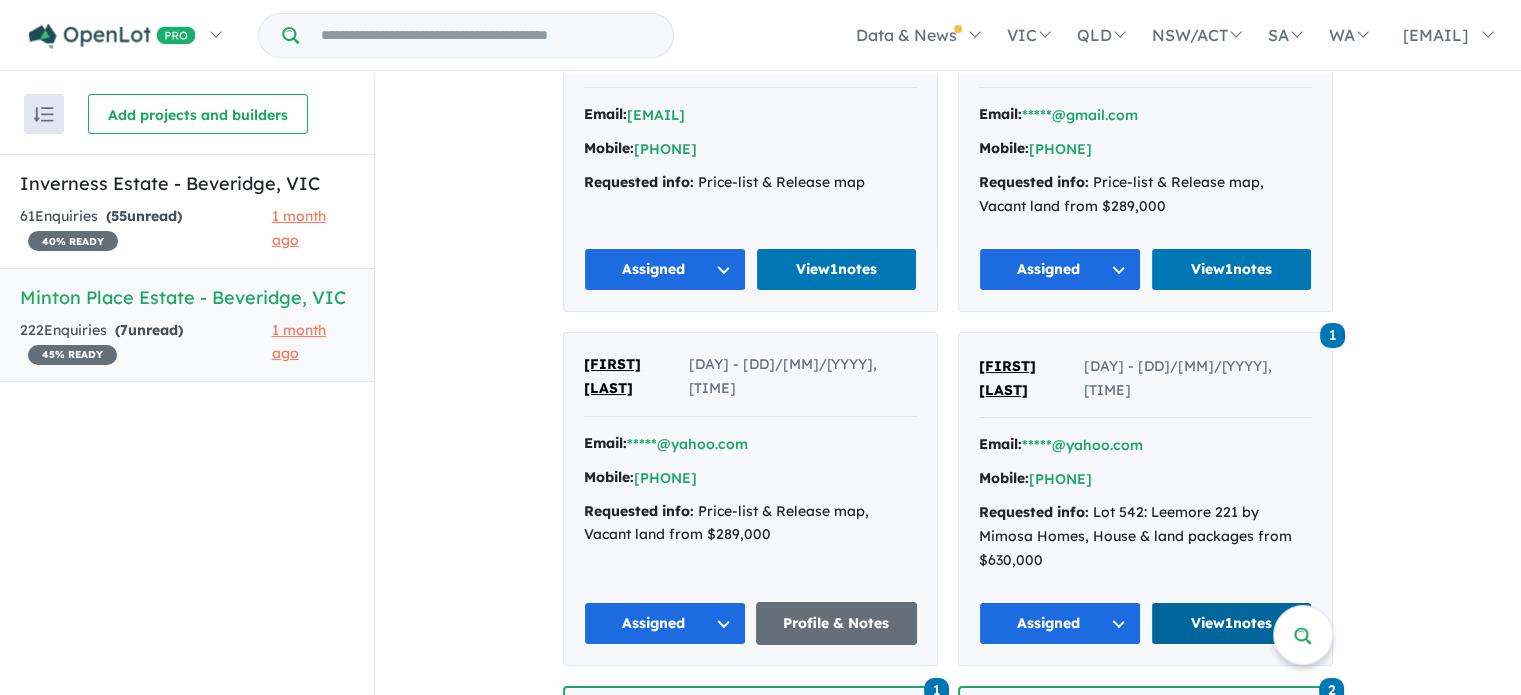 click on "View  1  notes" at bounding box center (1232, 623) 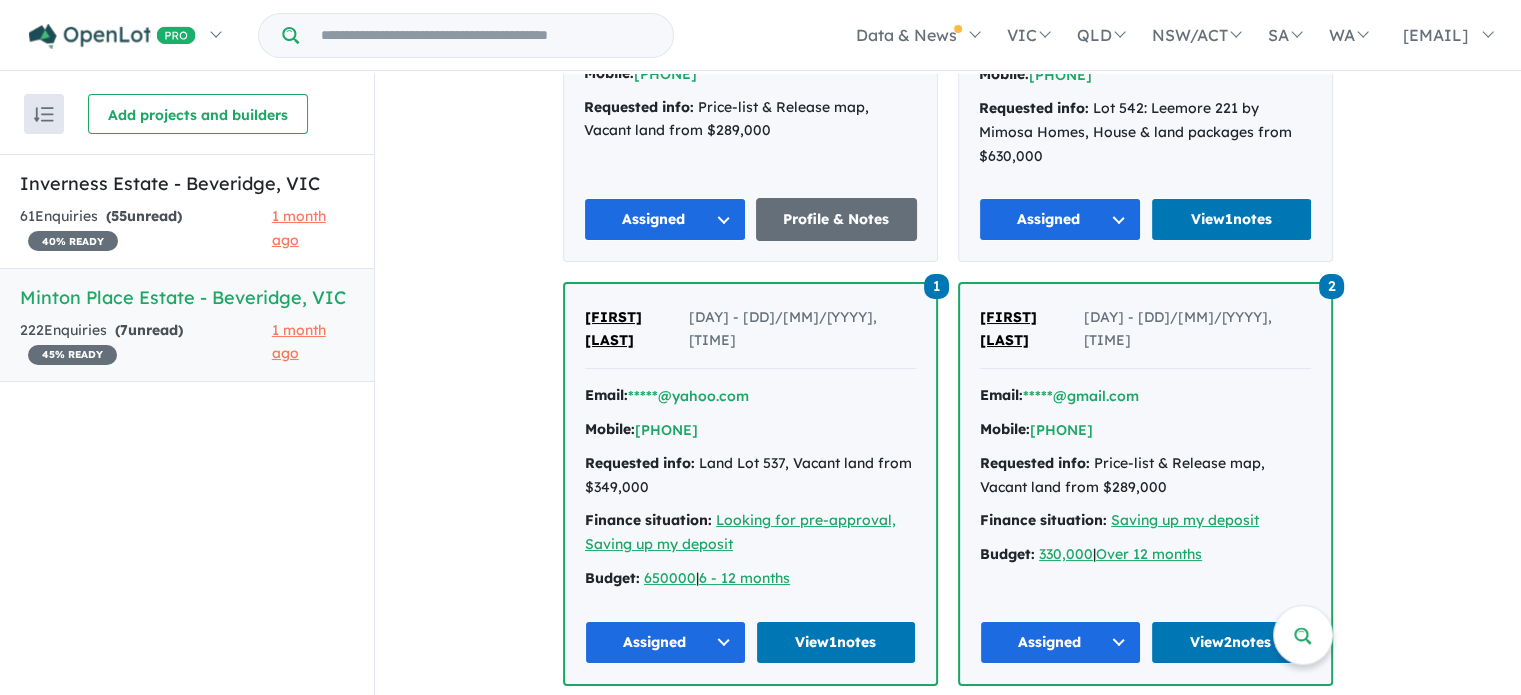 scroll, scrollTop: 2710, scrollLeft: 0, axis: vertical 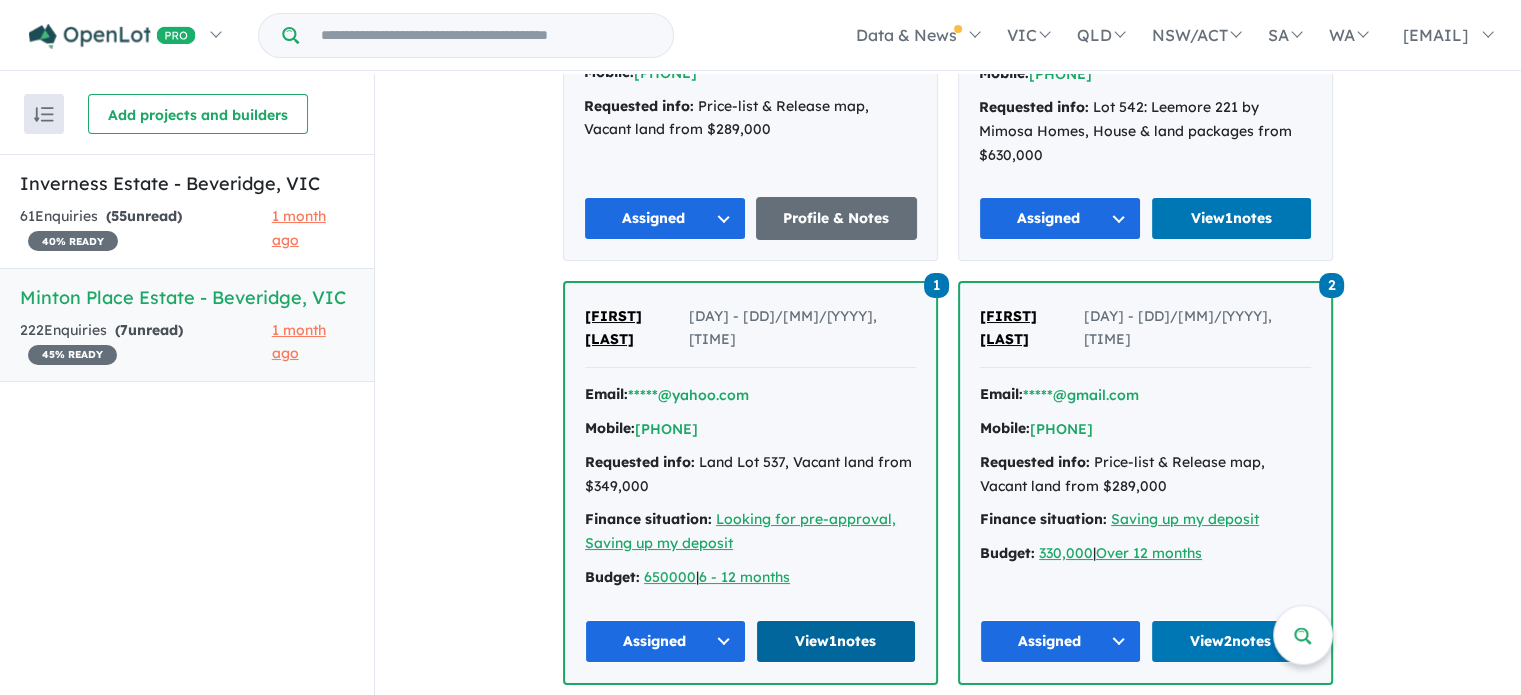 click on "View  1  notes" at bounding box center [836, 641] 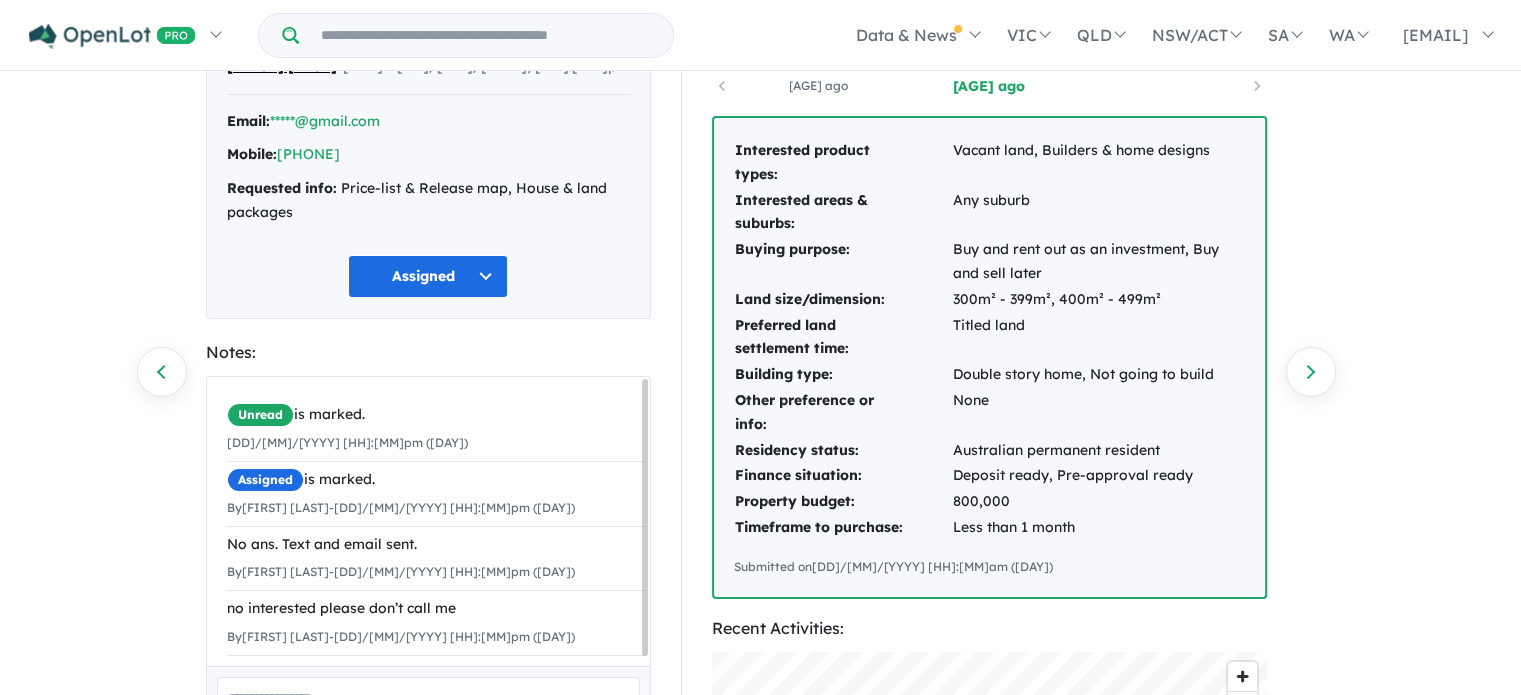 scroll, scrollTop: 107, scrollLeft: 0, axis: vertical 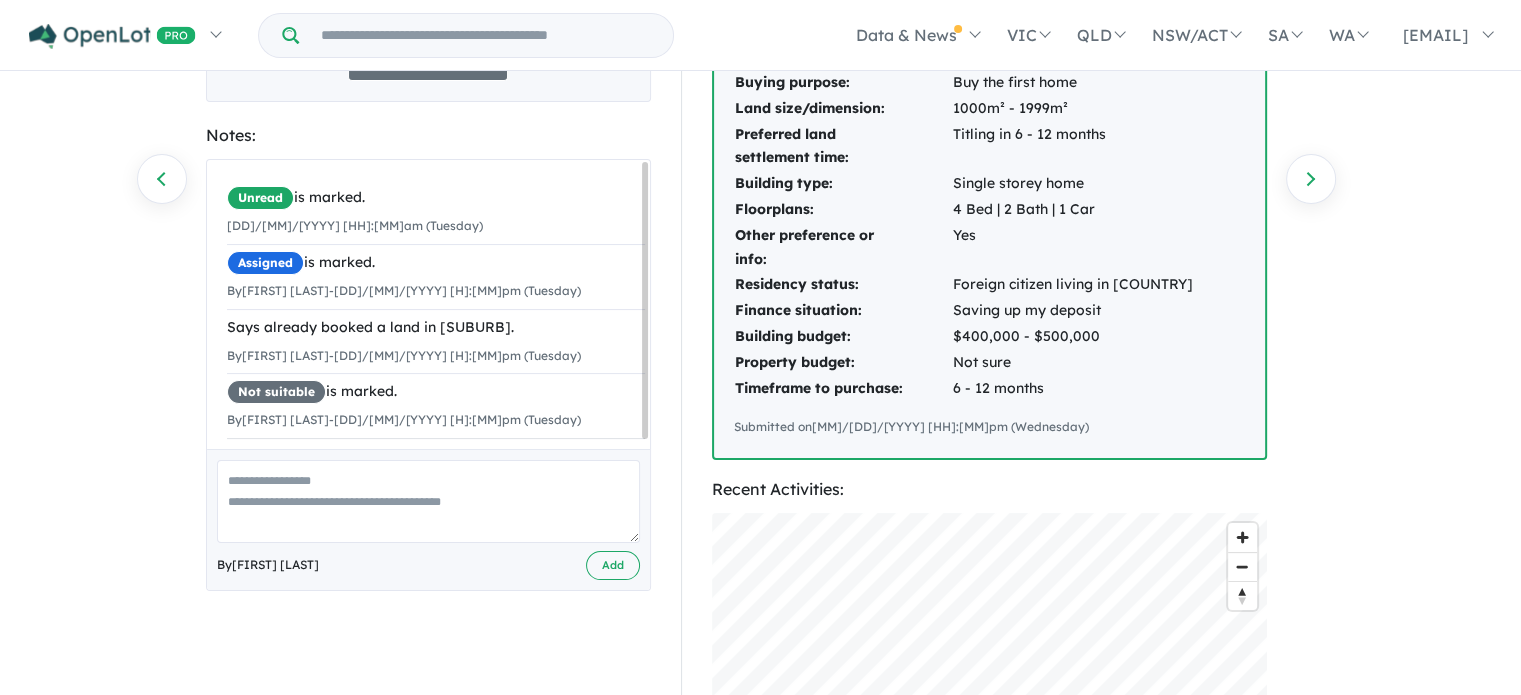 click at bounding box center (428, 501) 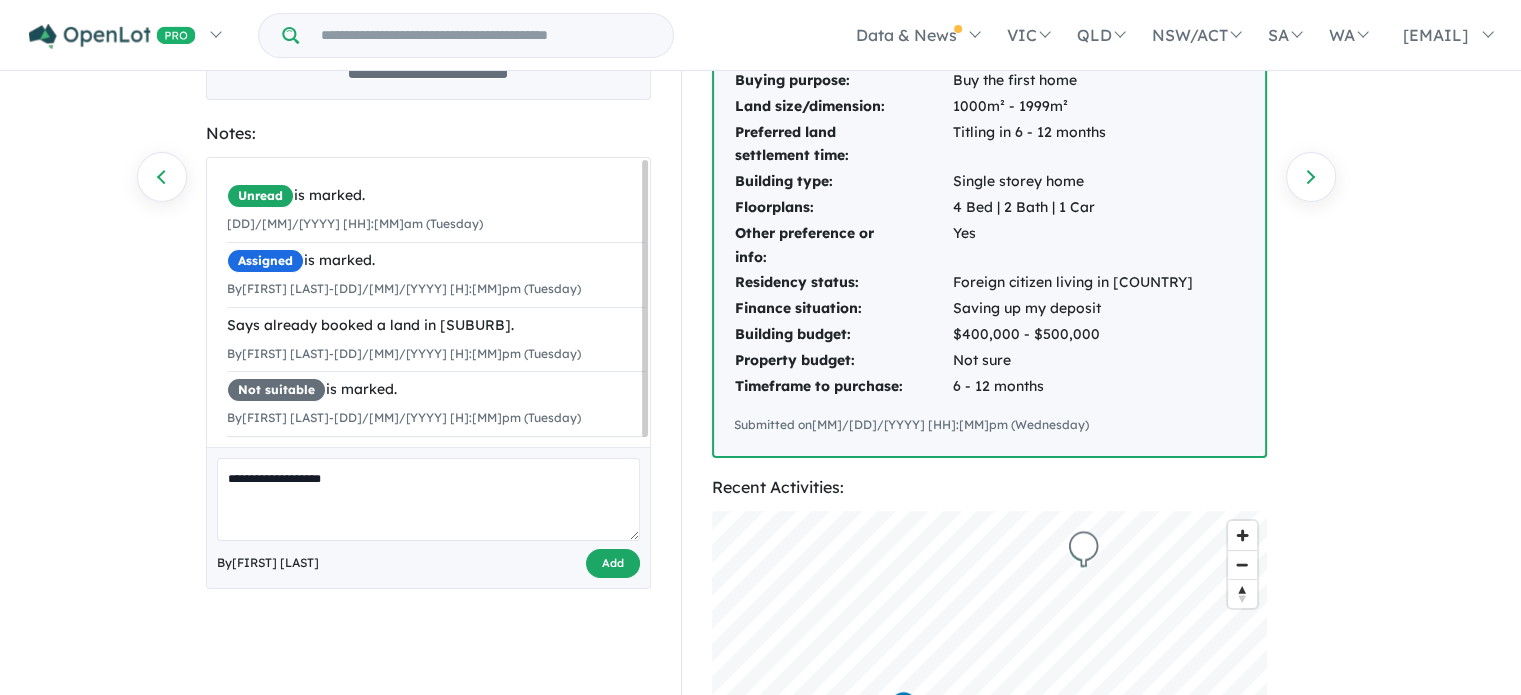 type on "**********" 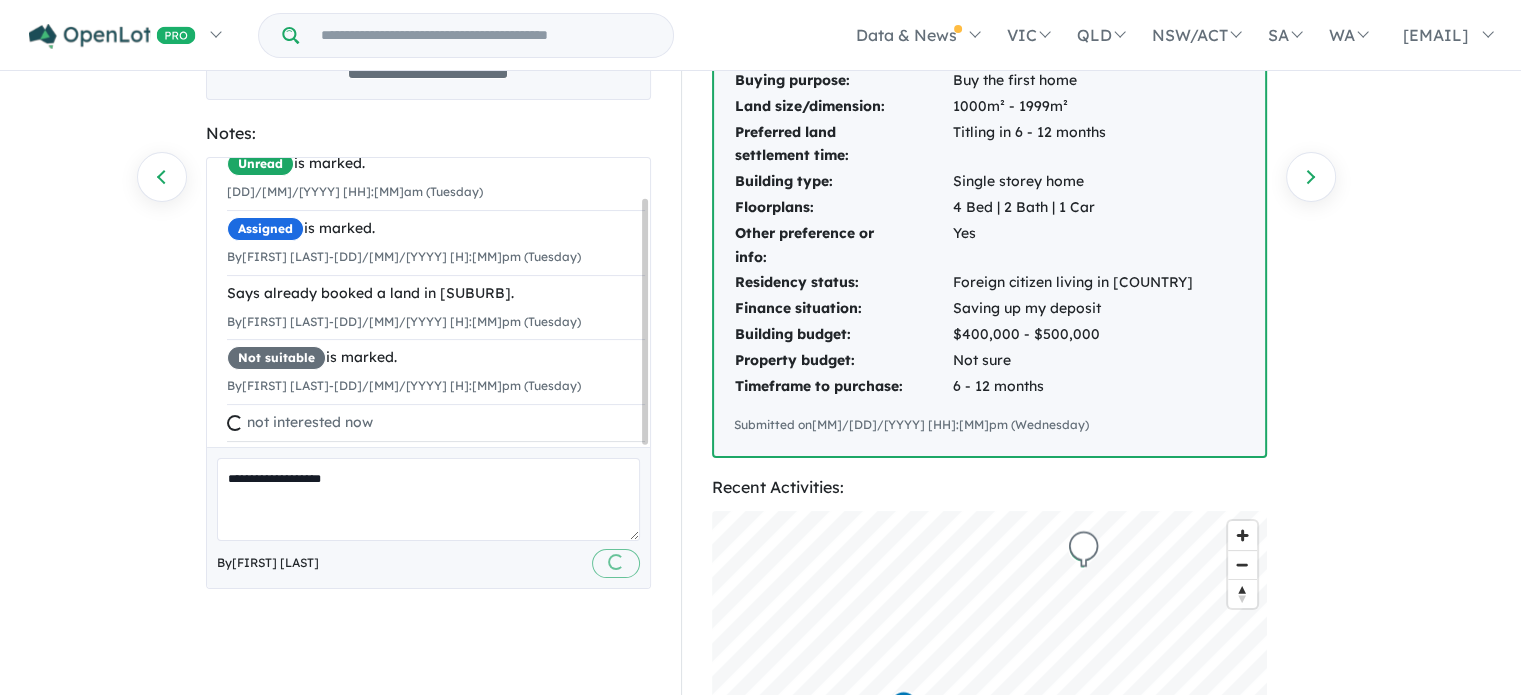 type 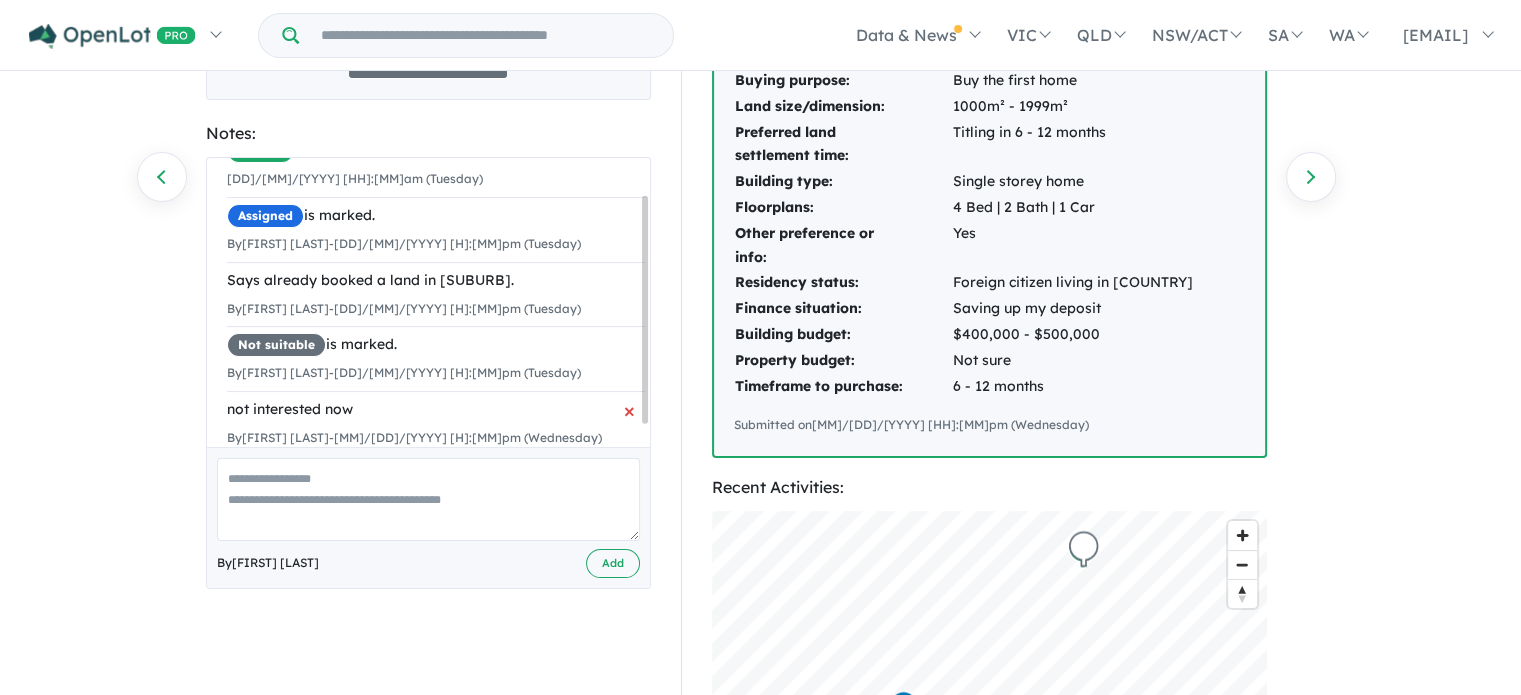 click on "not interested now" at bounding box center (436, 410) 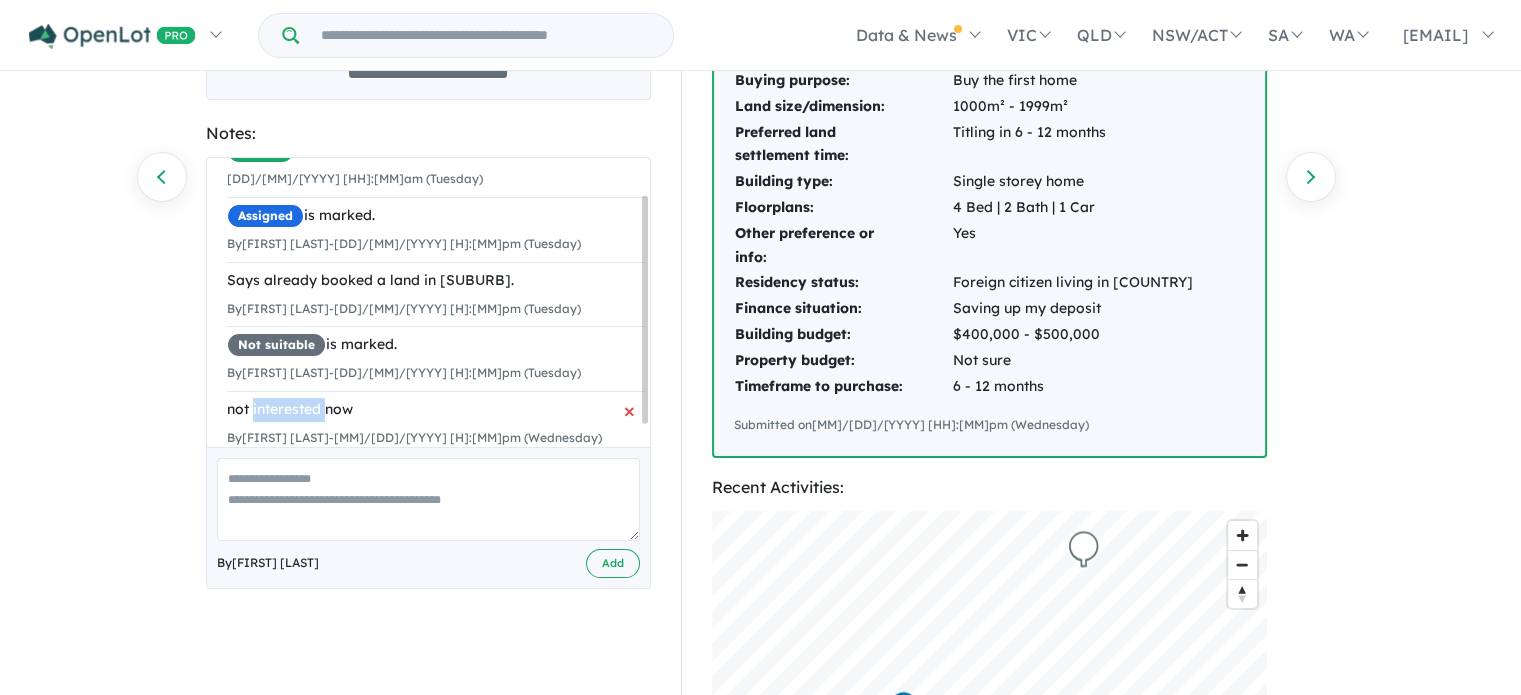 click on "not interested now" at bounding box center (436, 410) 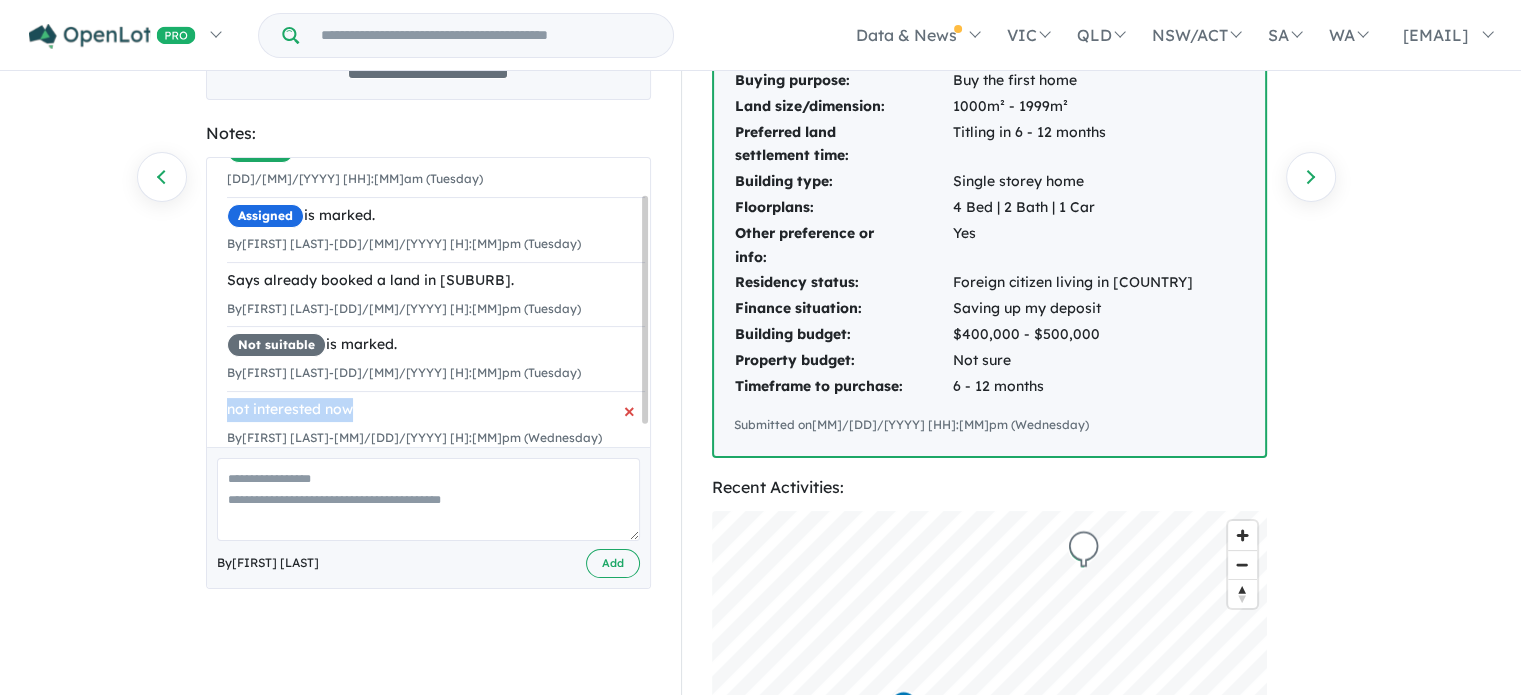 click on "not interested now" at bounding box center [436, 410] 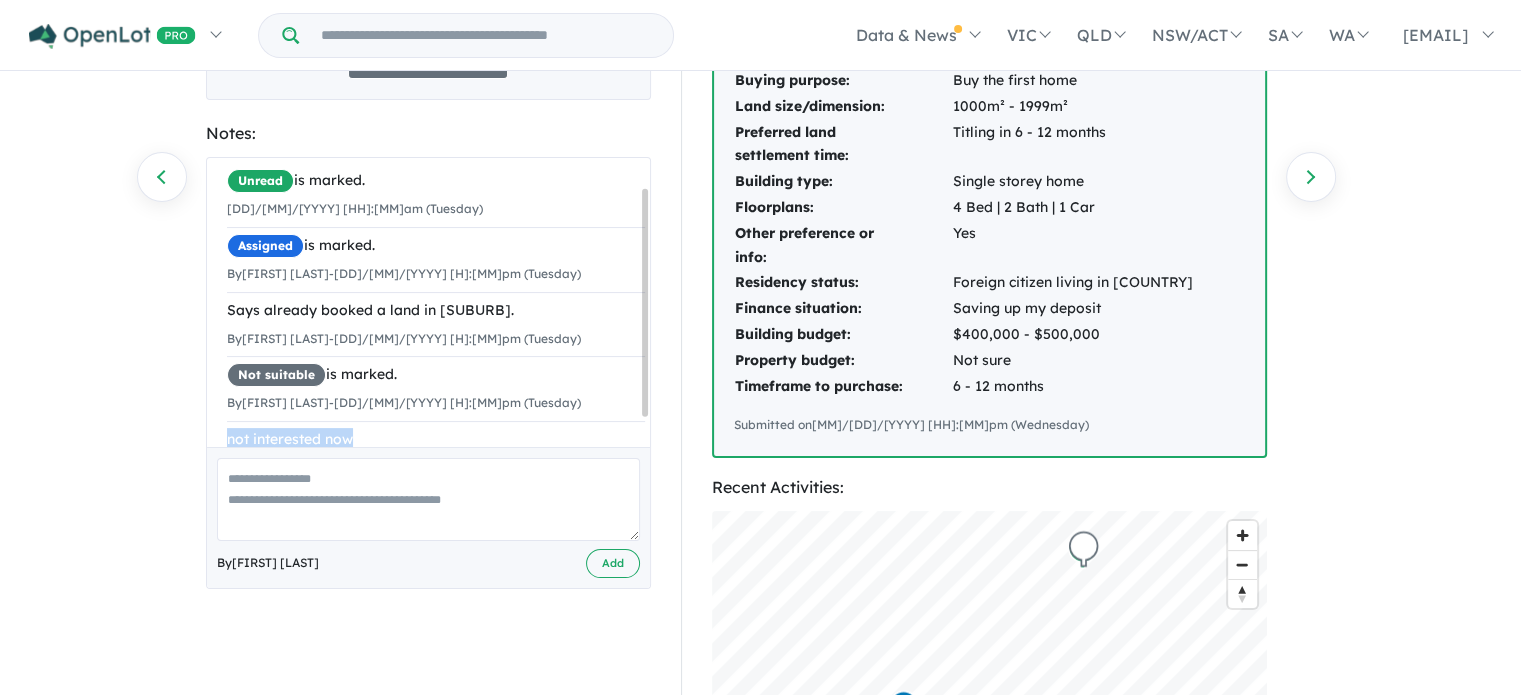scroll, scrollTop: 0, scrollLeft: 0, axis: both 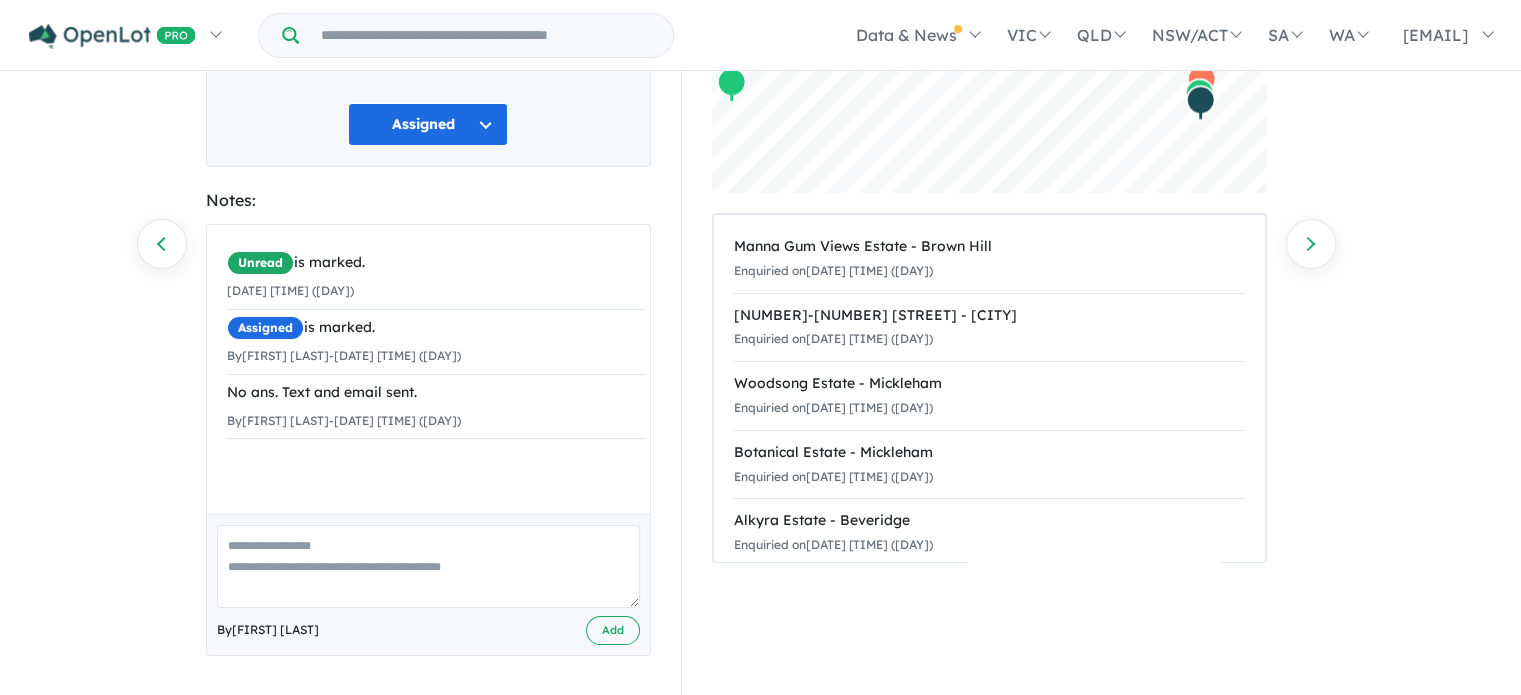click at bounding box center (428, 566) 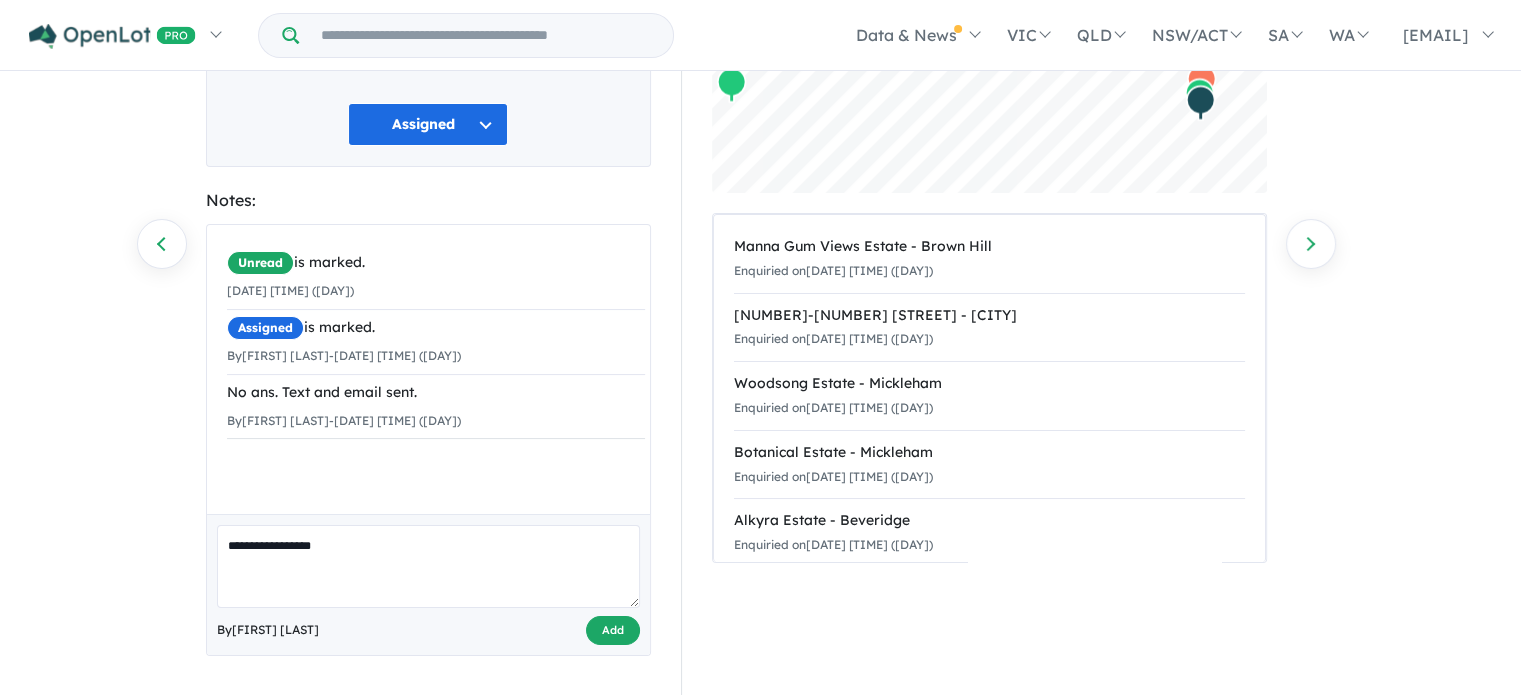 type on "**********" 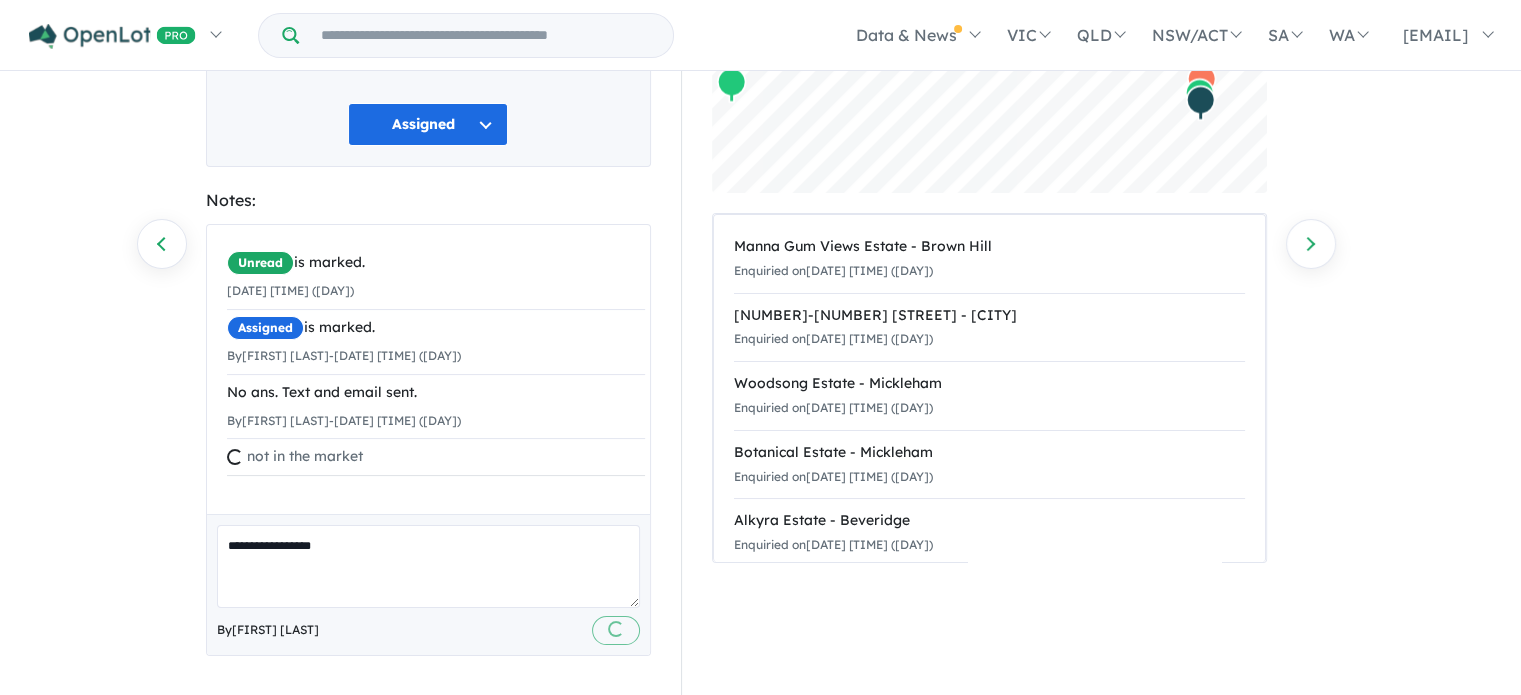 type 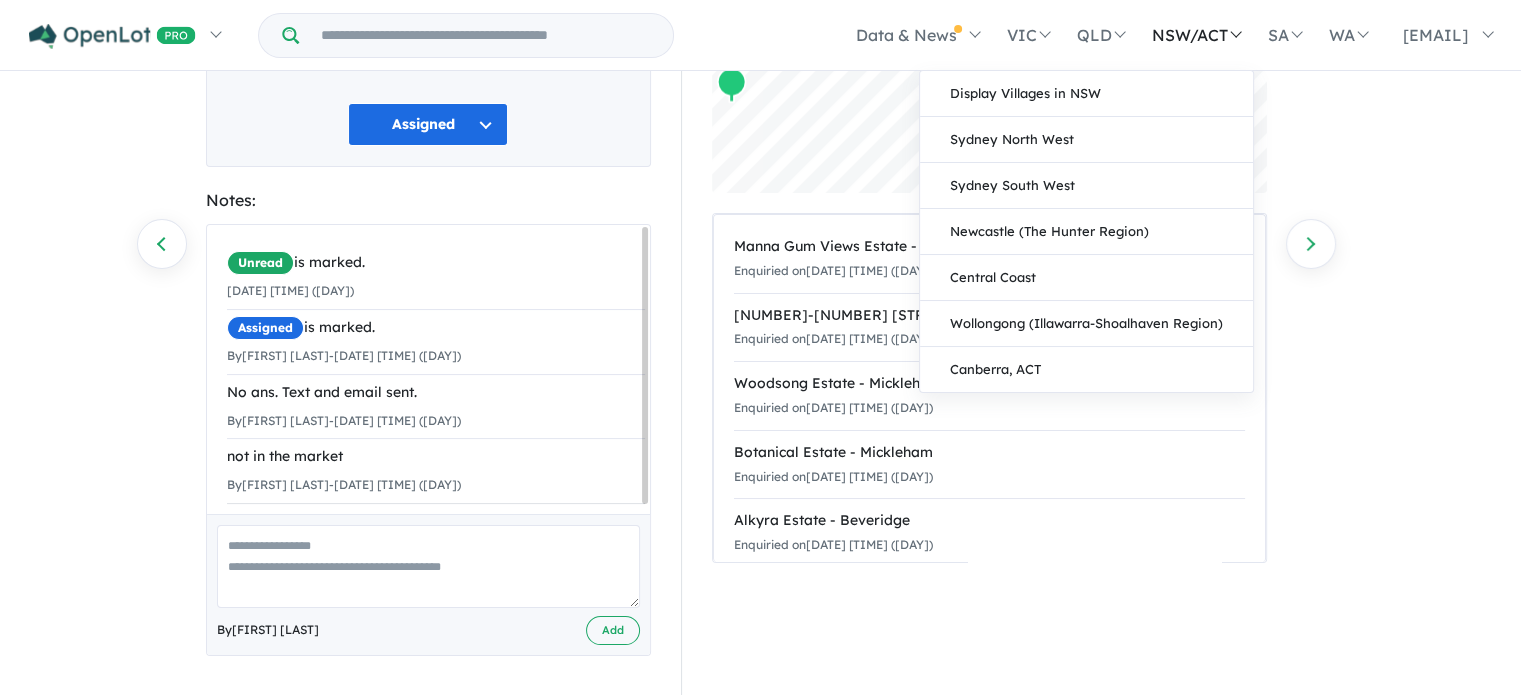 scroll, scrollTop: 0, scrollLeft: 0, axis: both 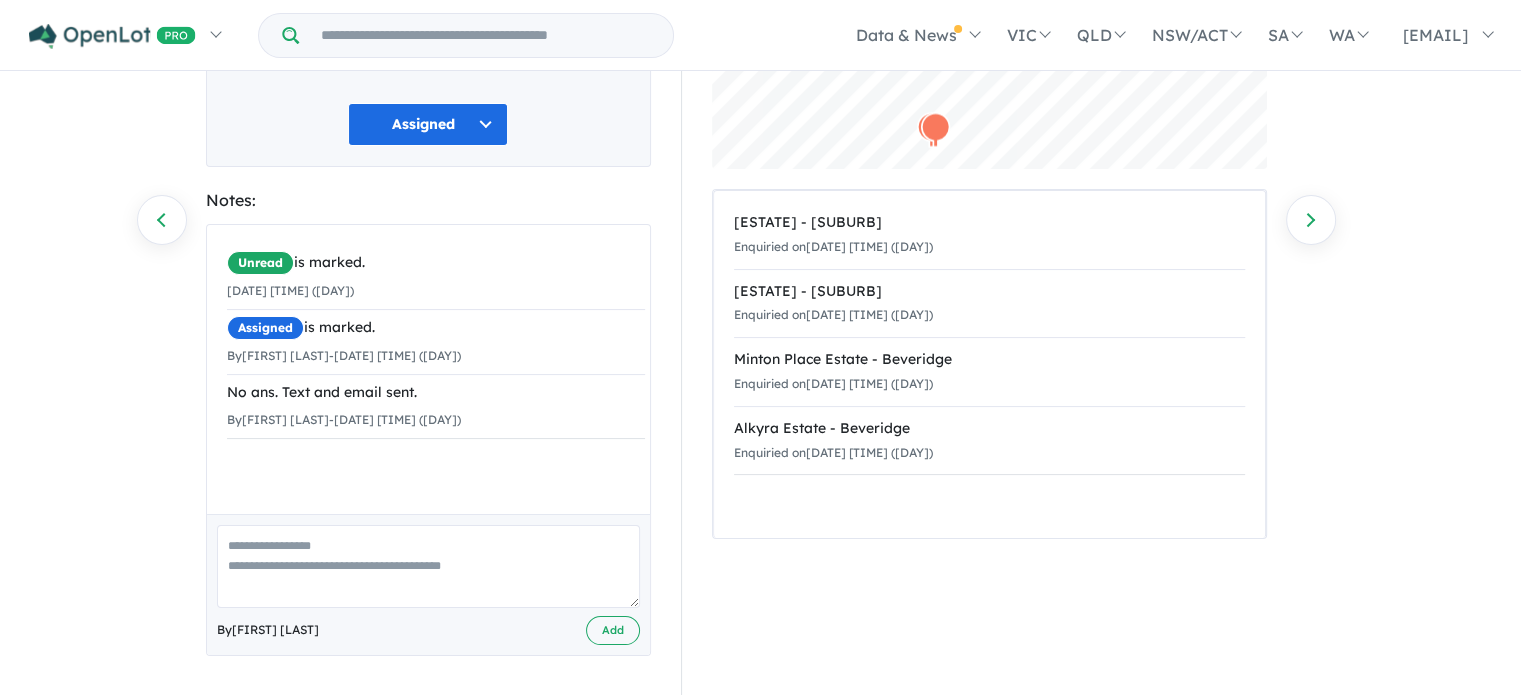 click at bounding box center (428, 566) 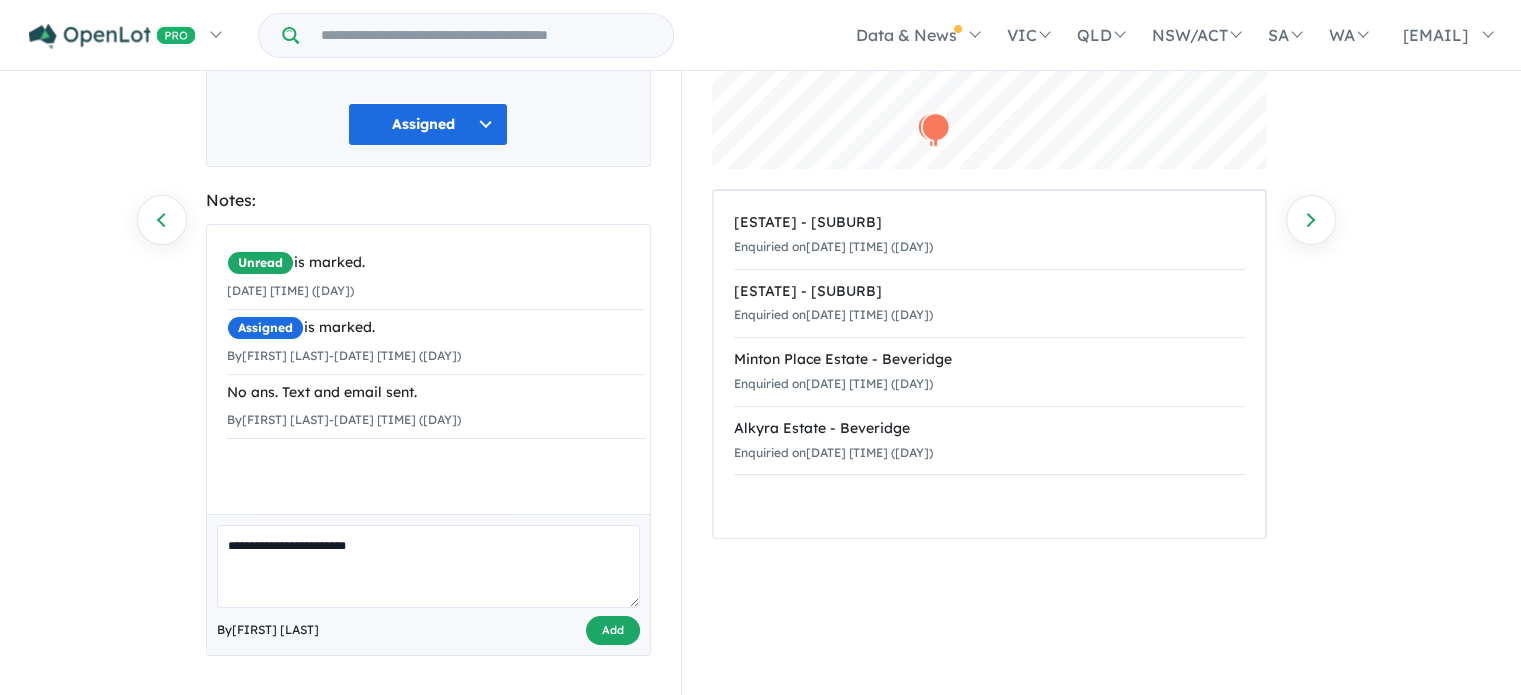 type on "**********" 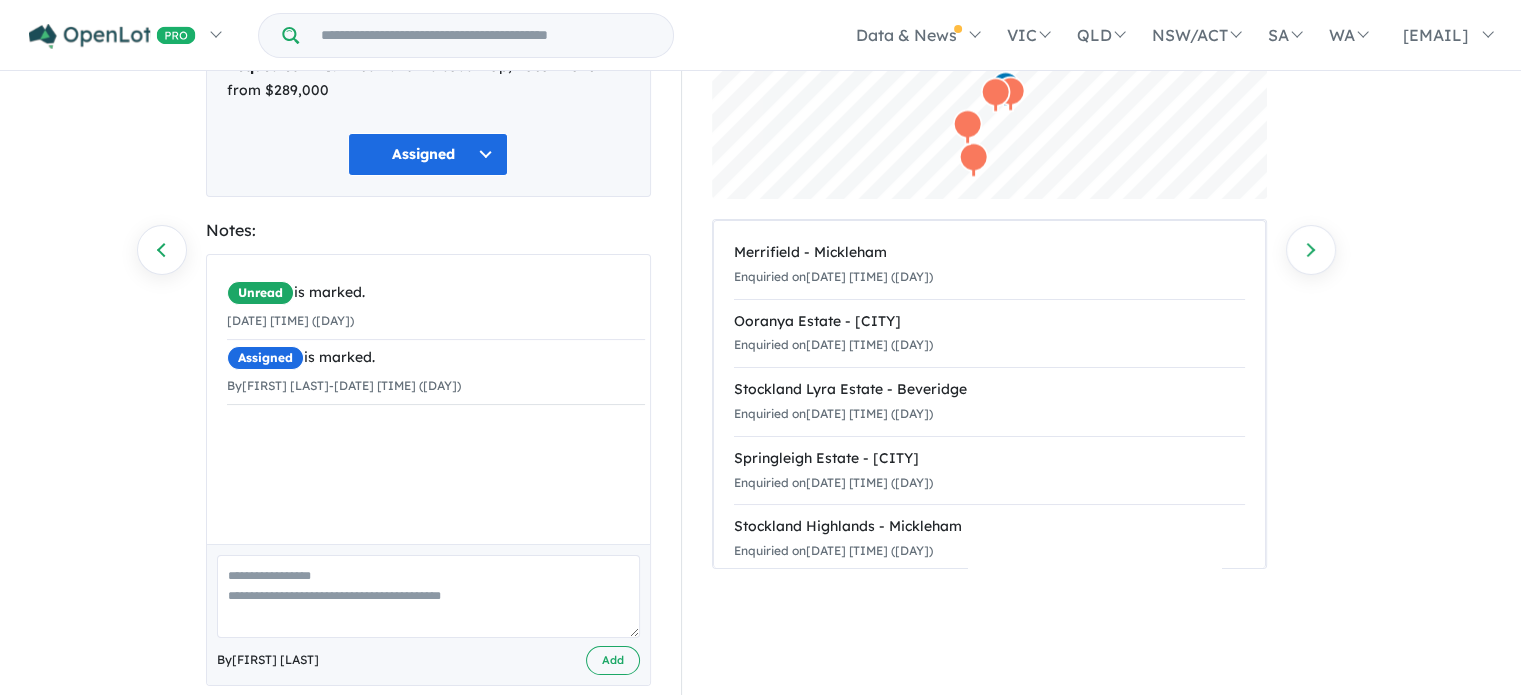 scroll, scrollTop: 256, scrollLeft: 0, axis: vertical 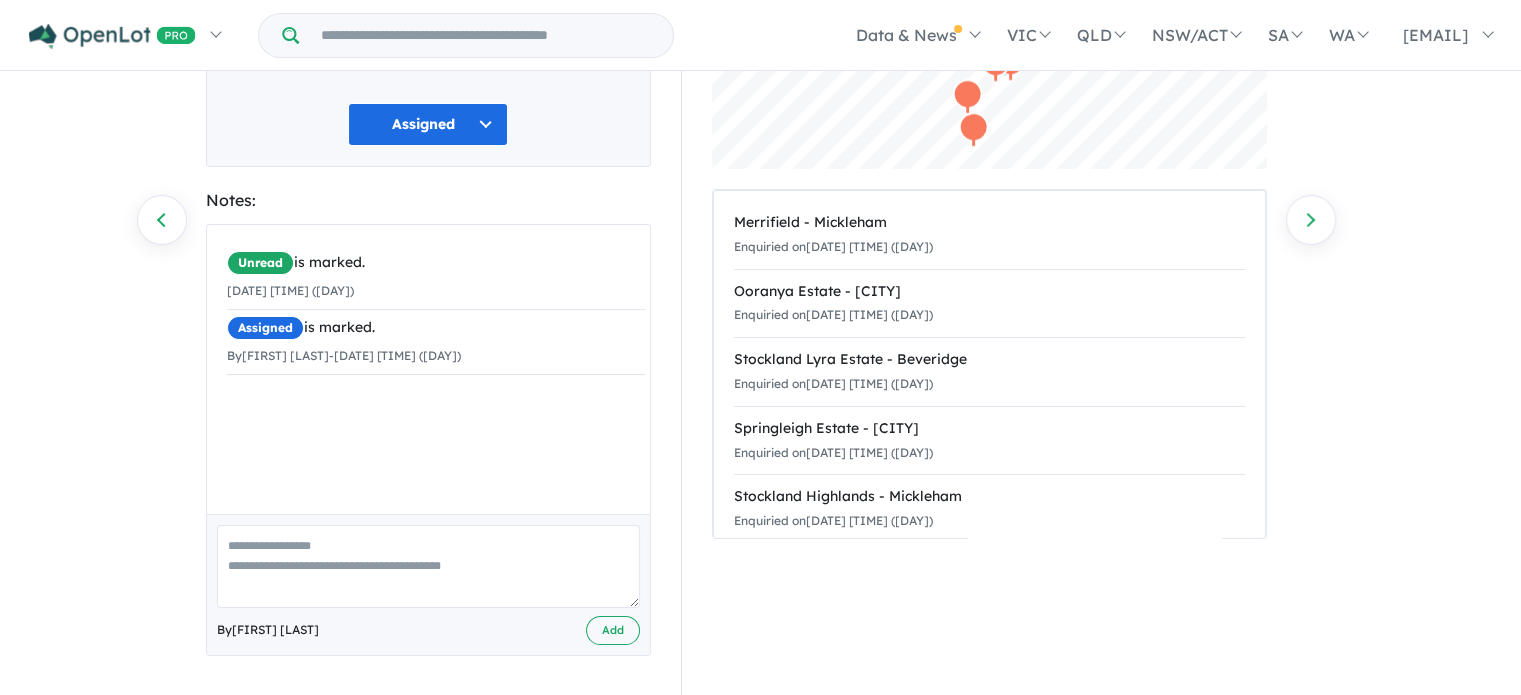 click at bounding box center (428, 566) 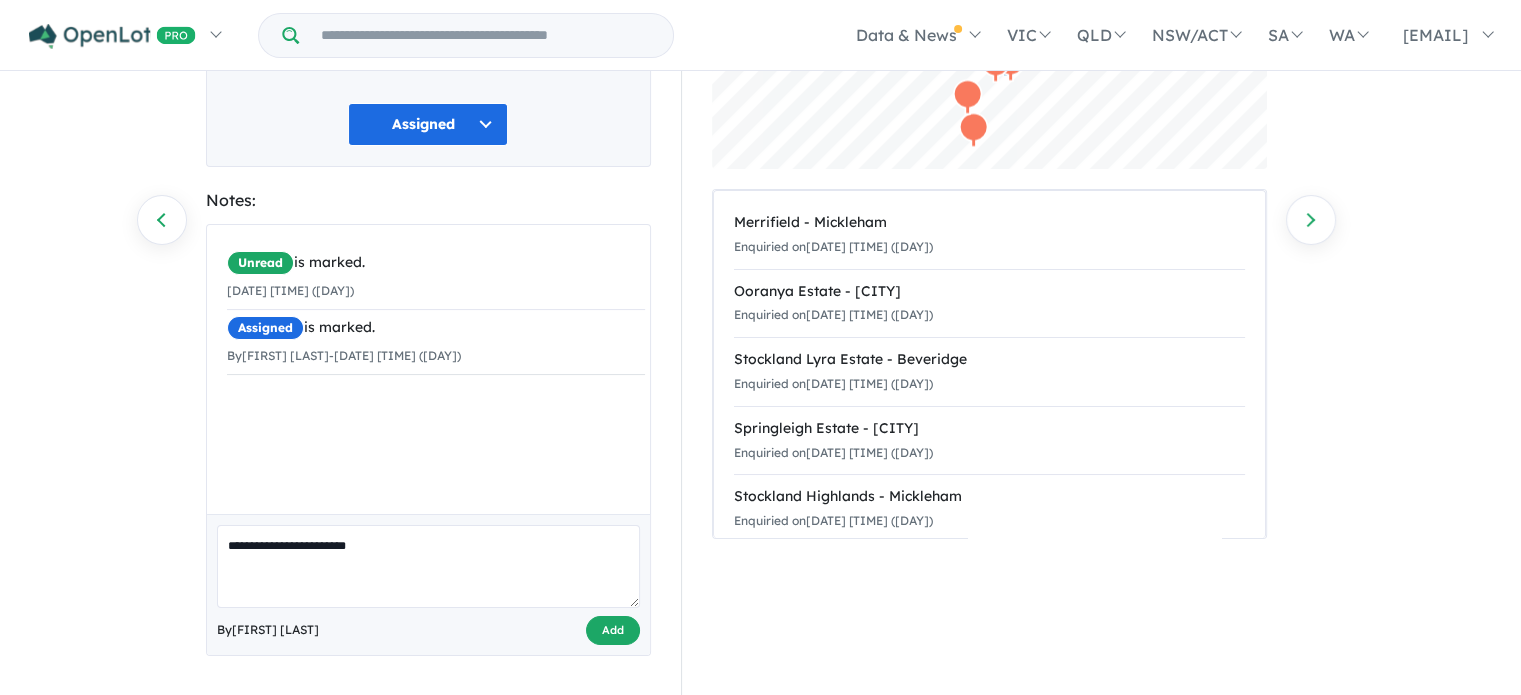 type on "**********" 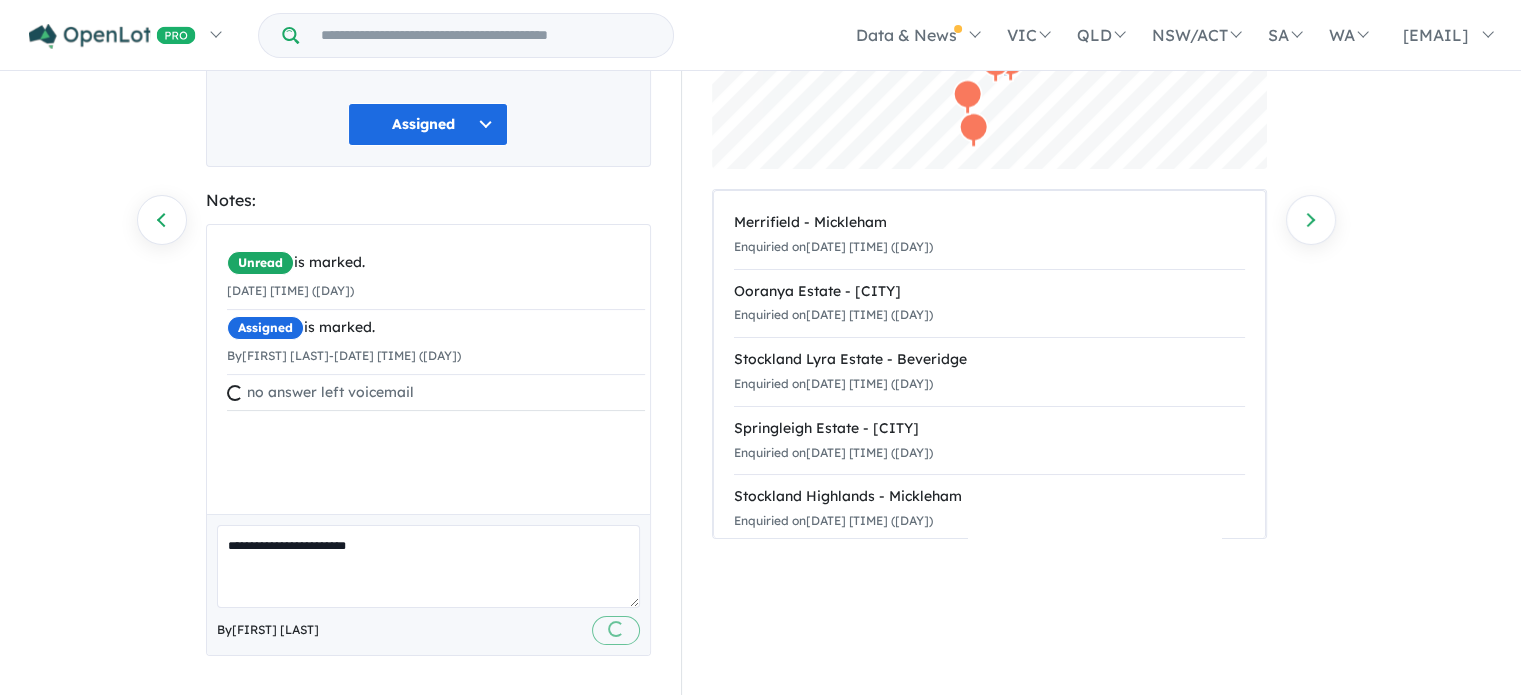 type 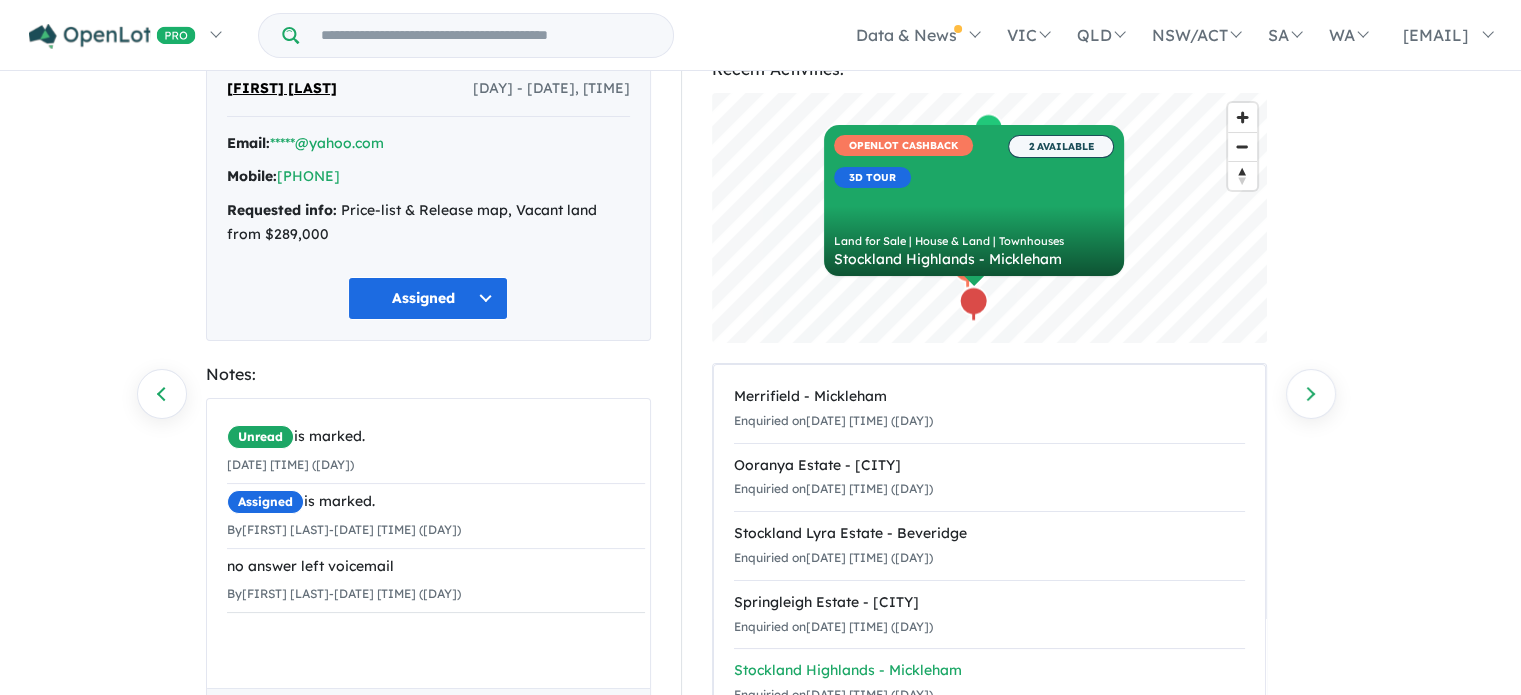 scroll, scrollTop: 0, scrollLeft: 0, axis: both 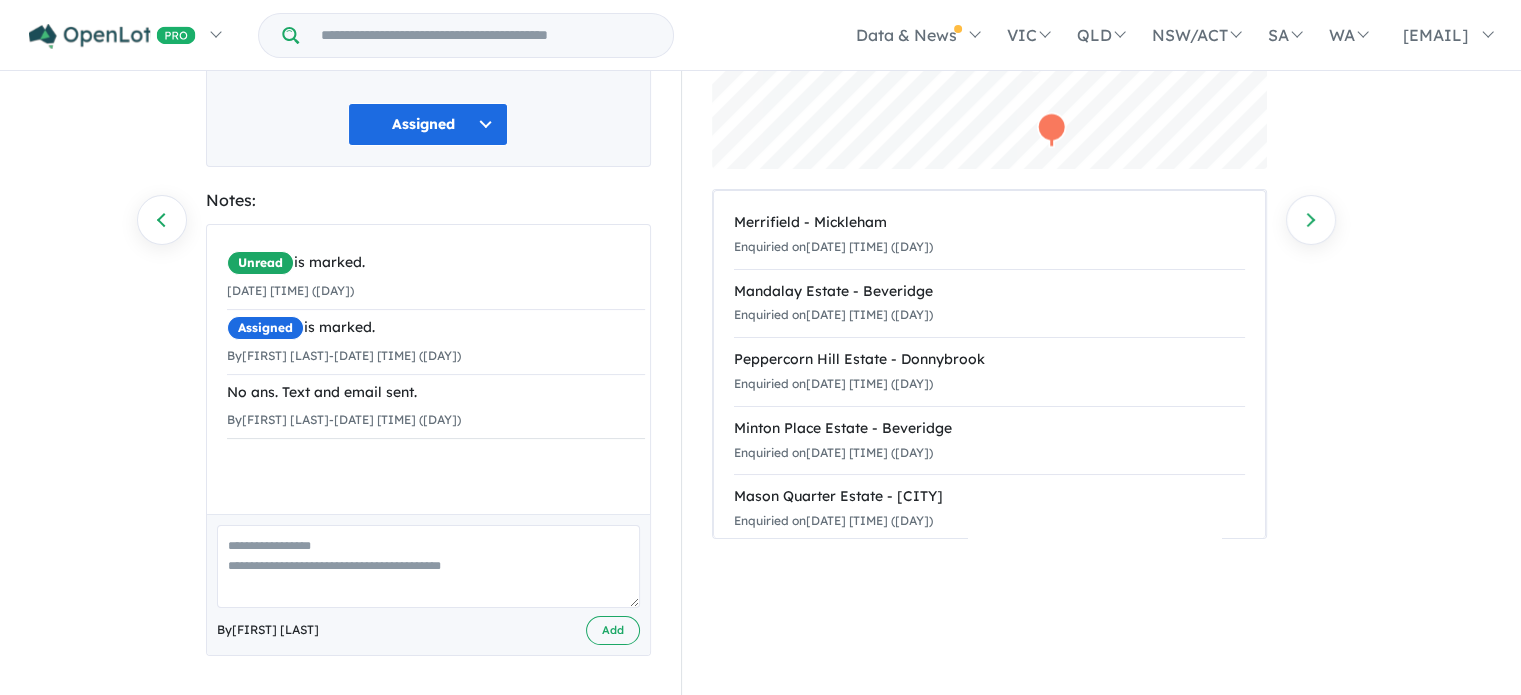 click at bounding box center [428, 566] 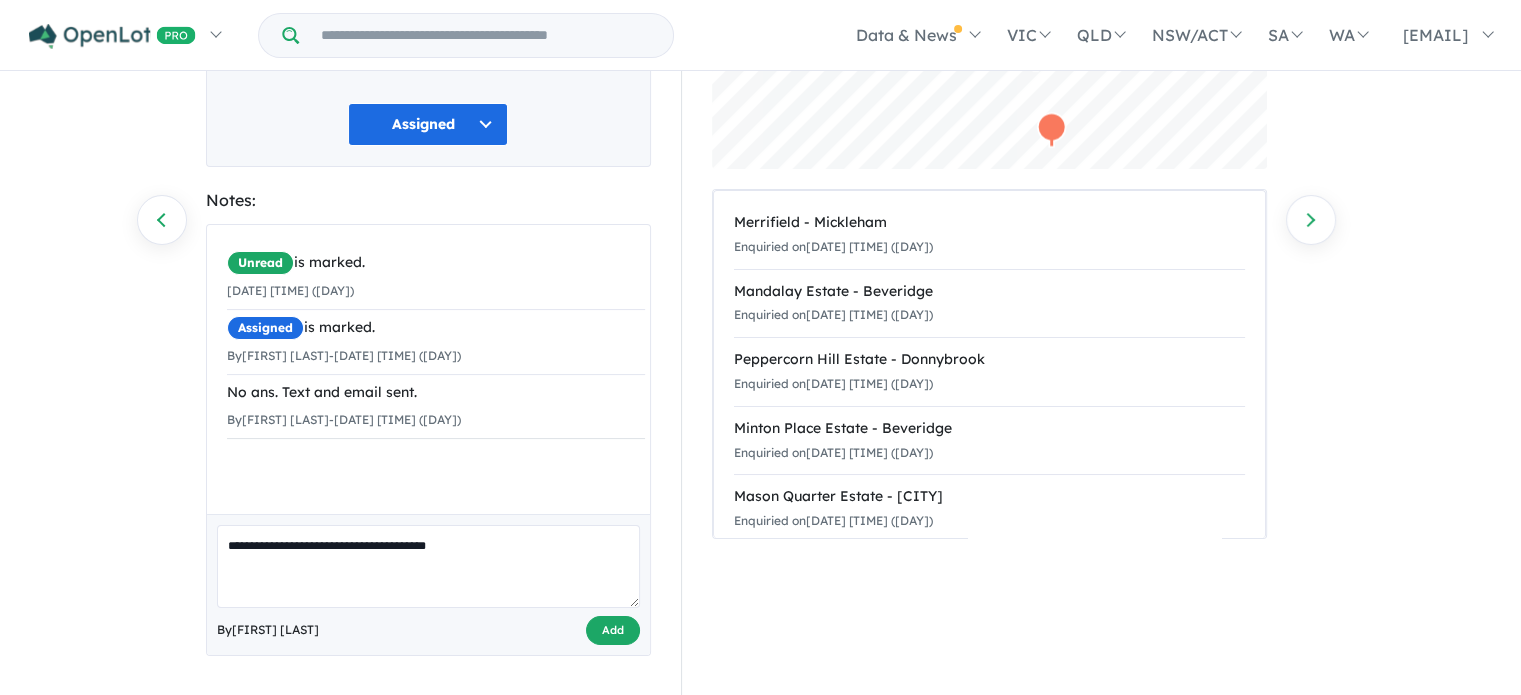 type on "**********" 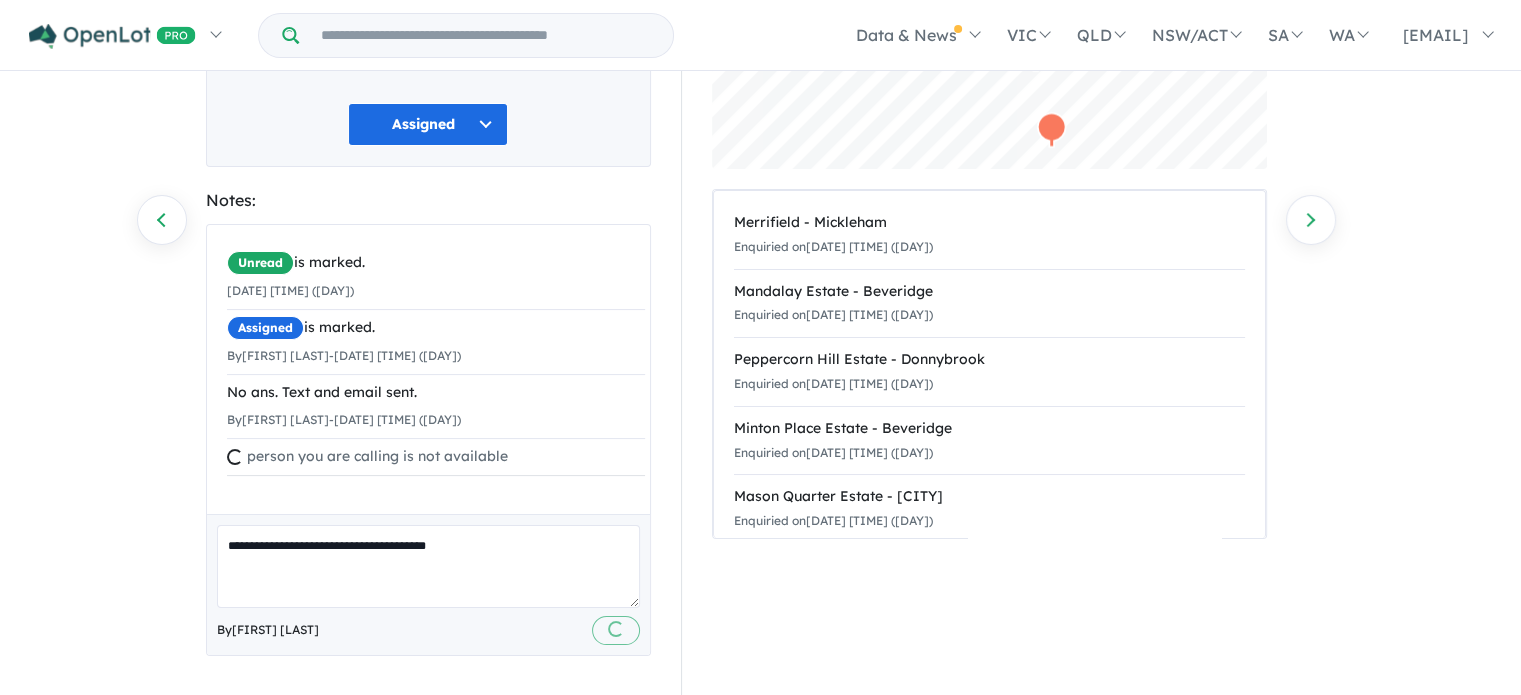 type 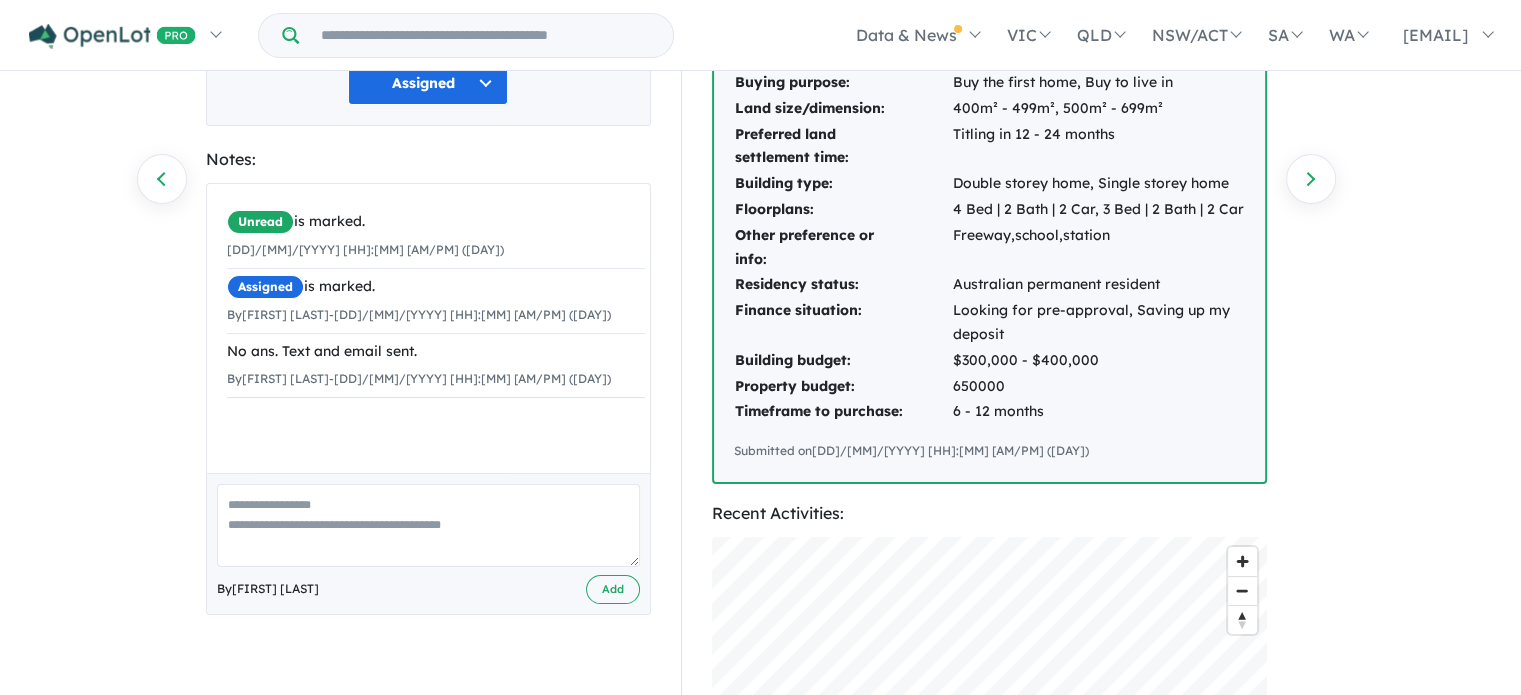 scroll, scrollTop: 299, scrollLeft: 0, axis: vertical 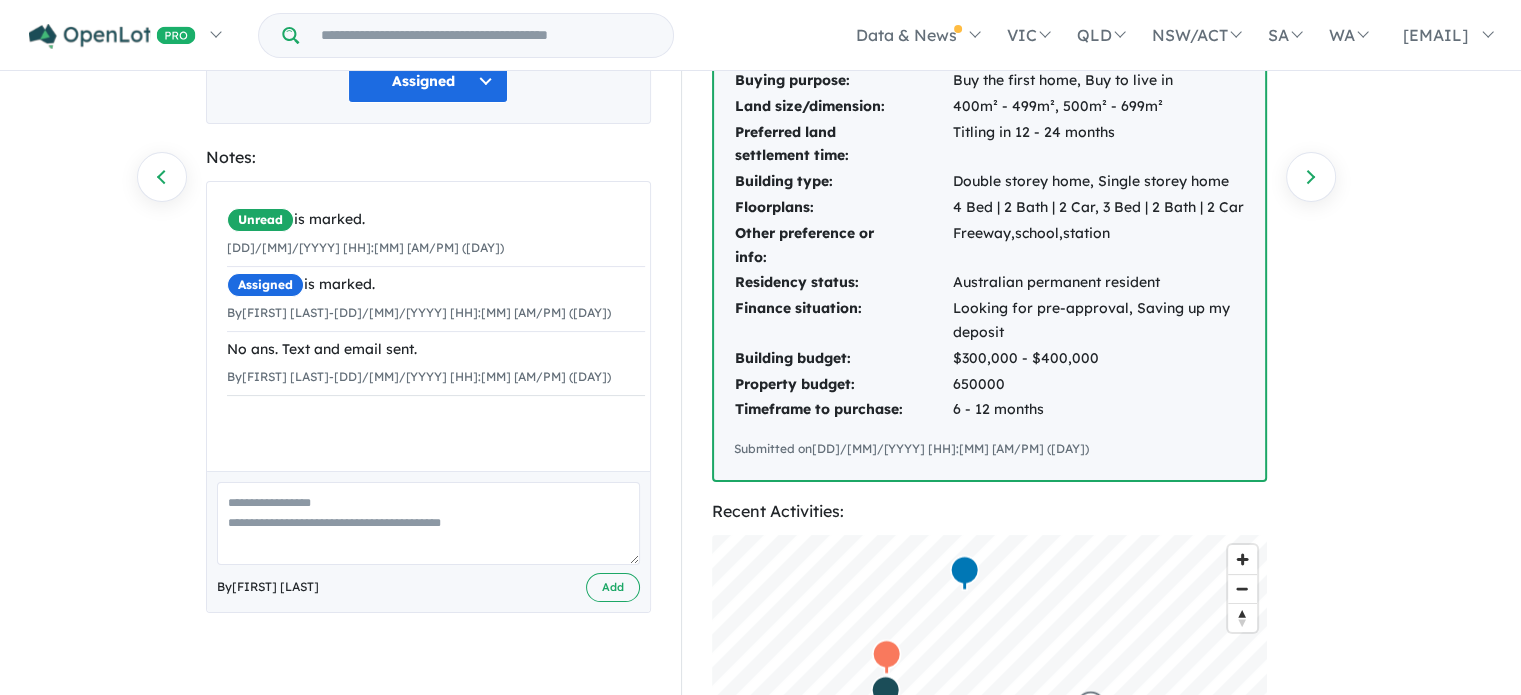 click at bounding box center (428, 523) 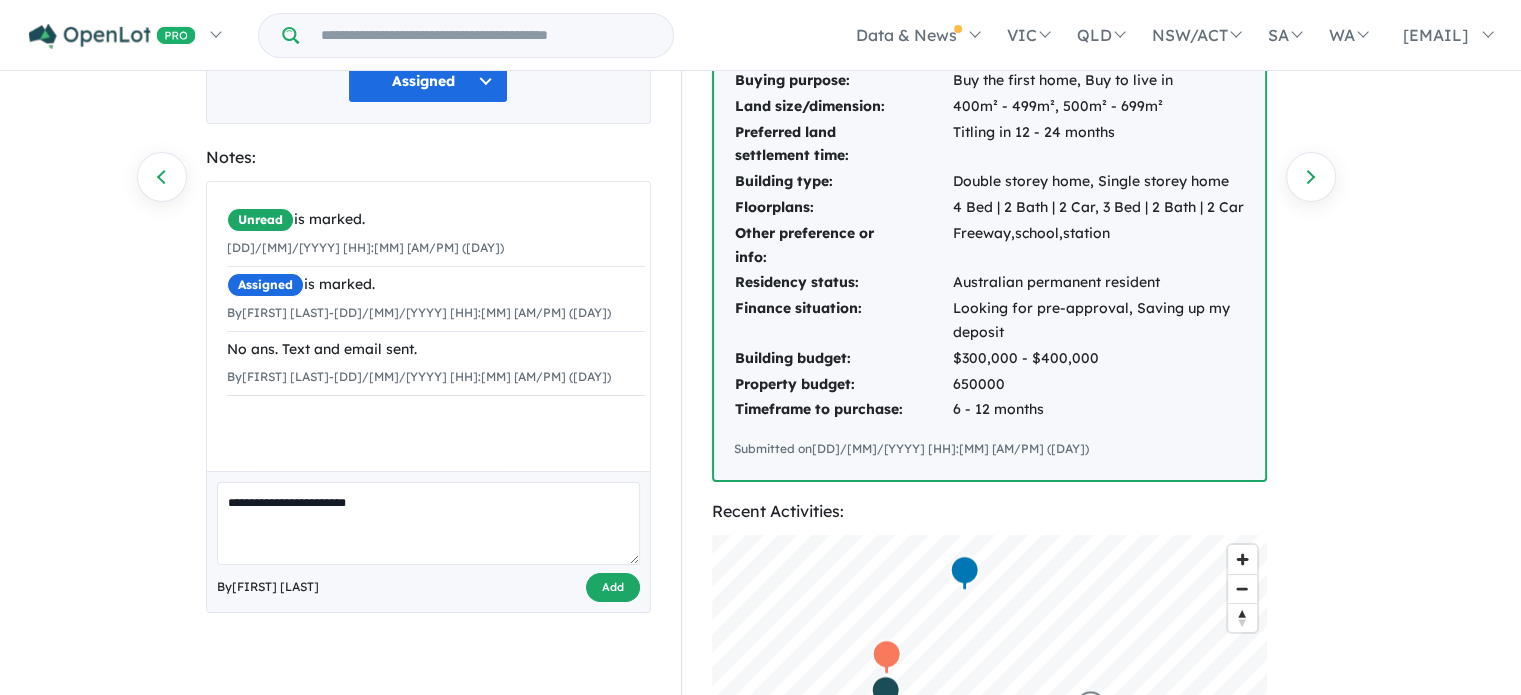 type on "**********" 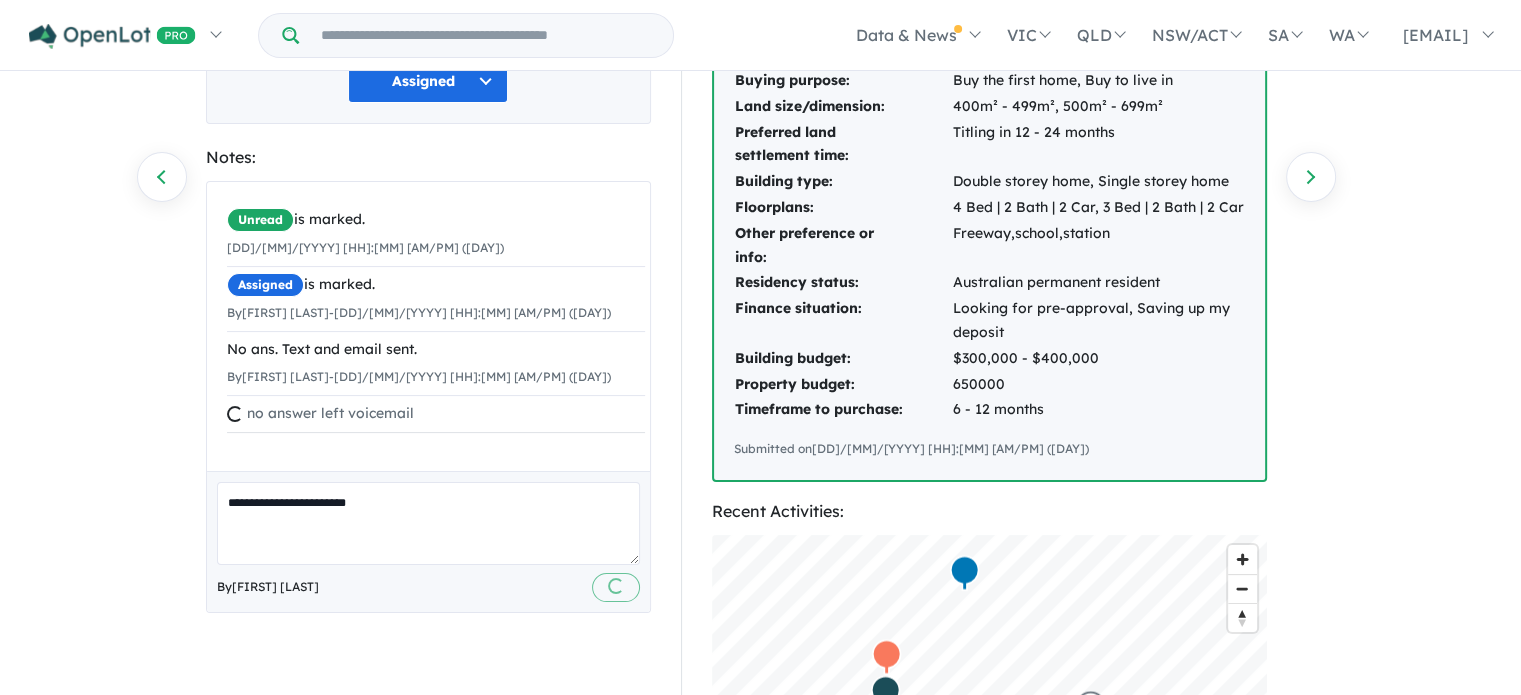 type 